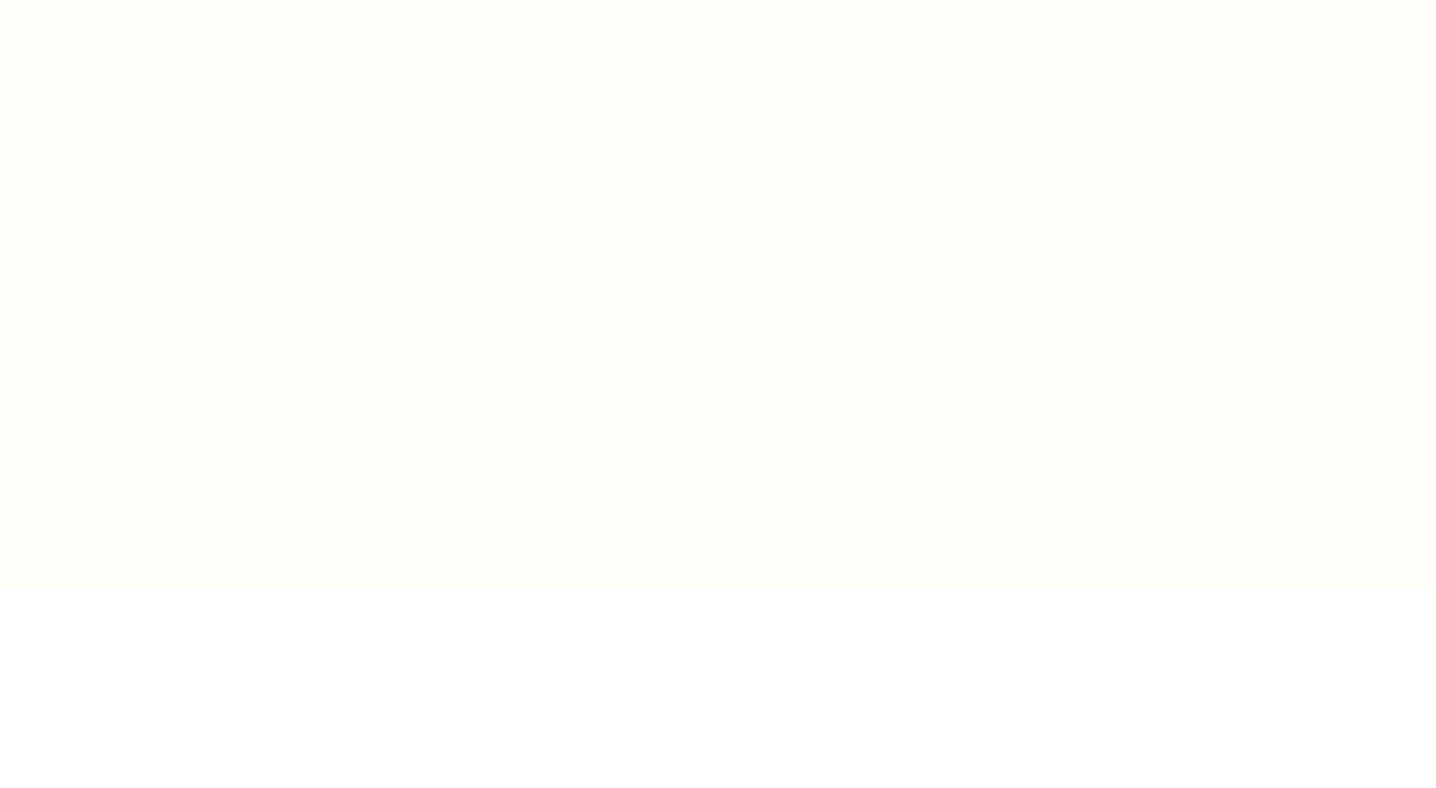 scroll, scrollTop: 0, scrollLeft: 0, axis: both 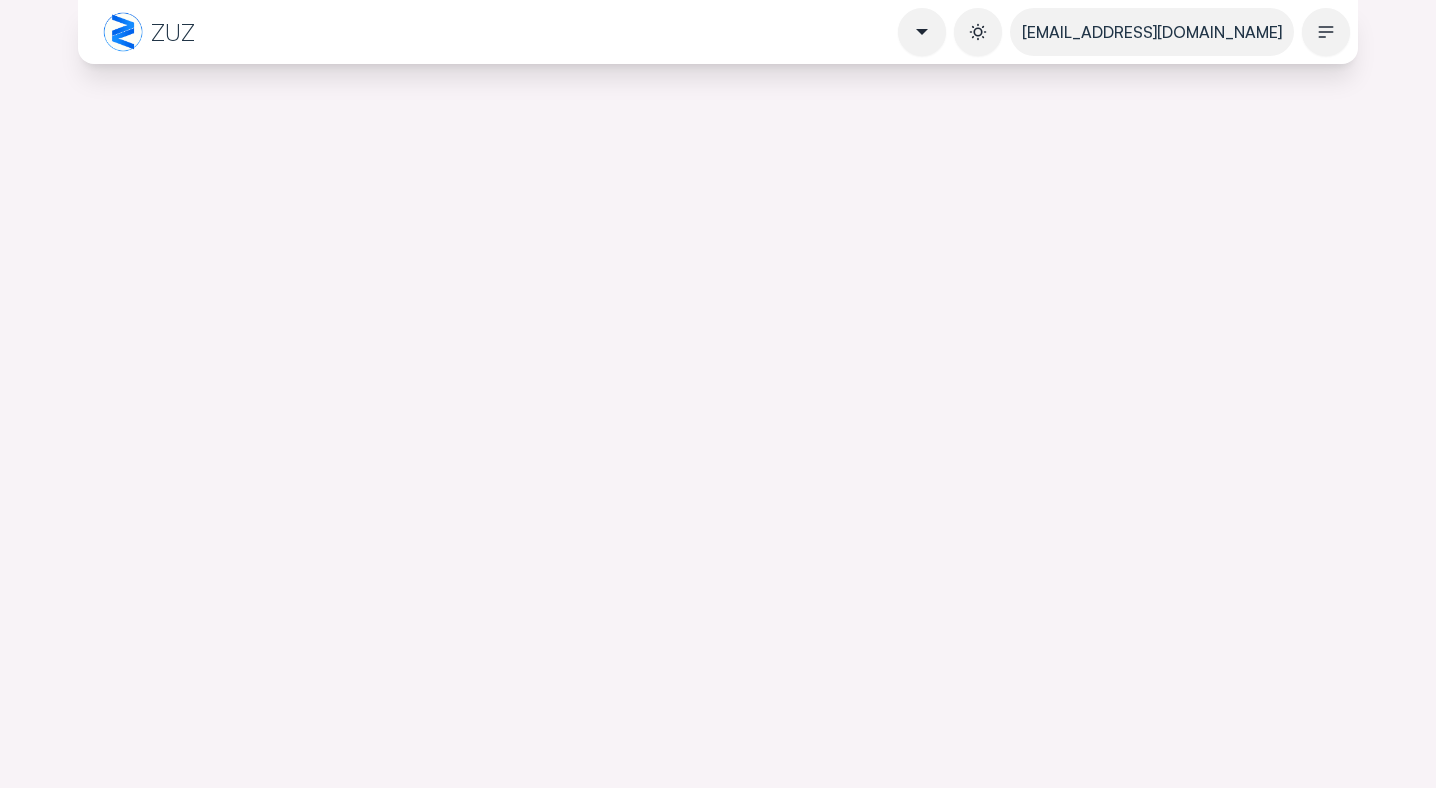 select on "****" 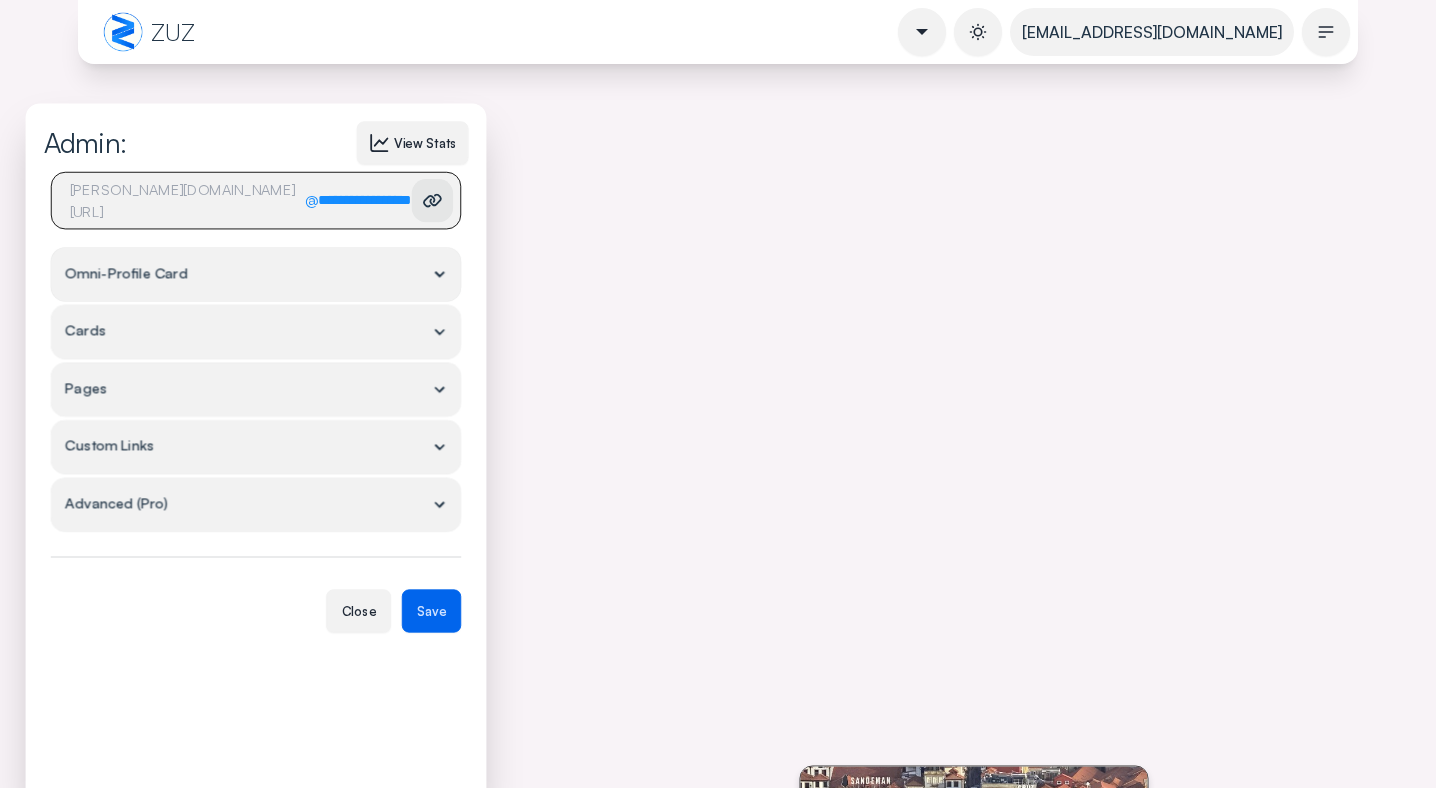 type on "**********" 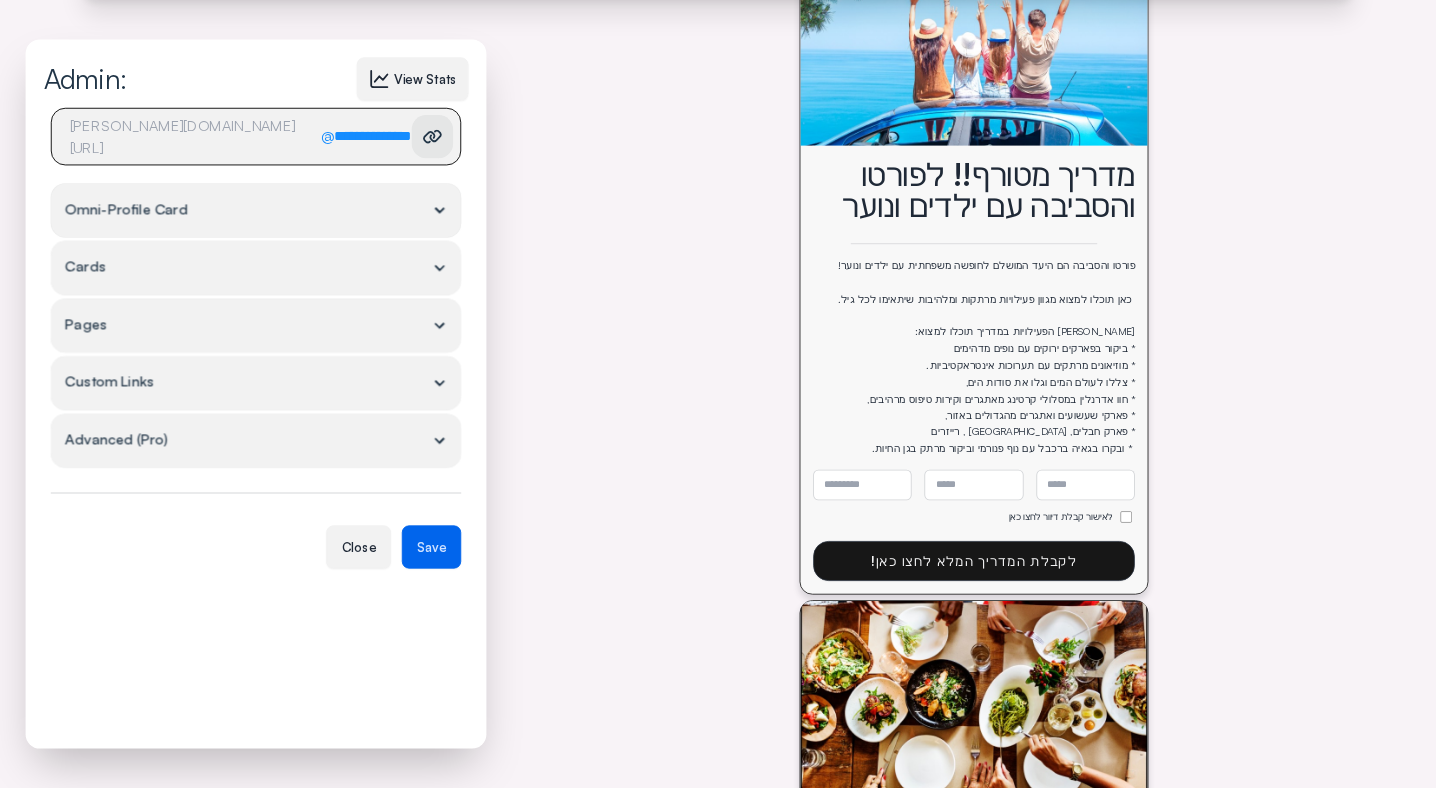 scroll, scrollTop: 3082, scrollLeft: 0, axis: vertical 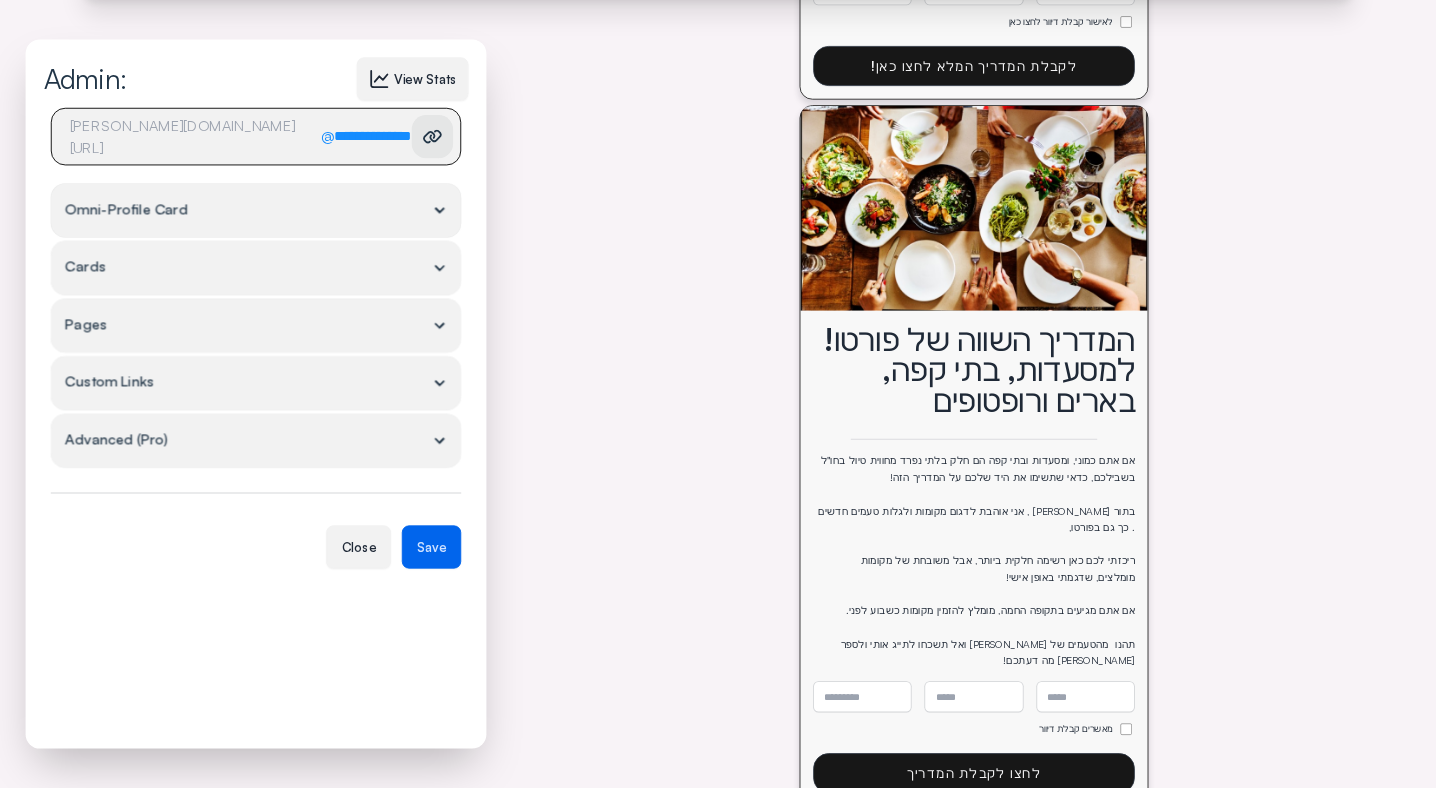 click on "Cards" at bounding box center [256, 268] 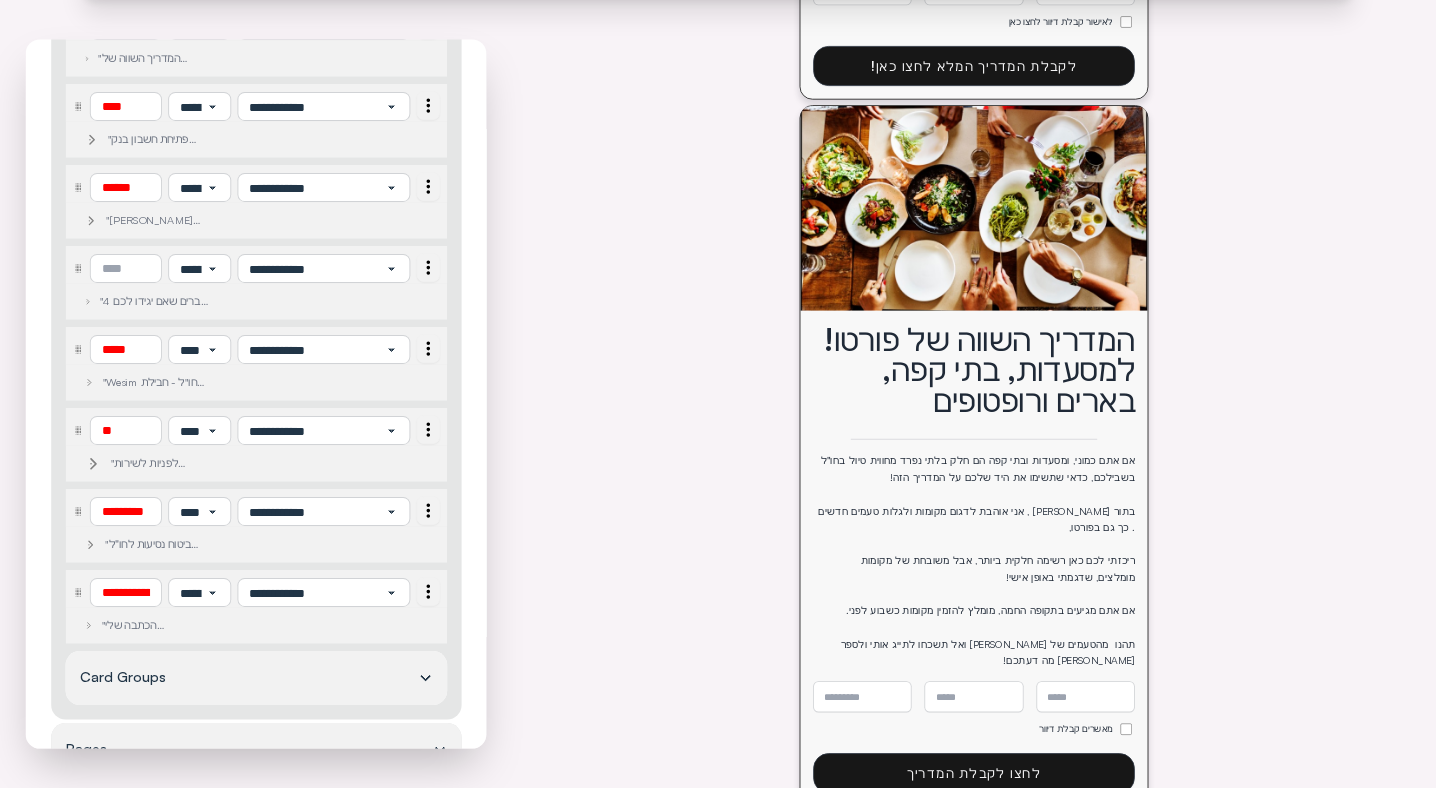 scroll, scrollTop: 1330, scrollLeft: 0, axis: vertical 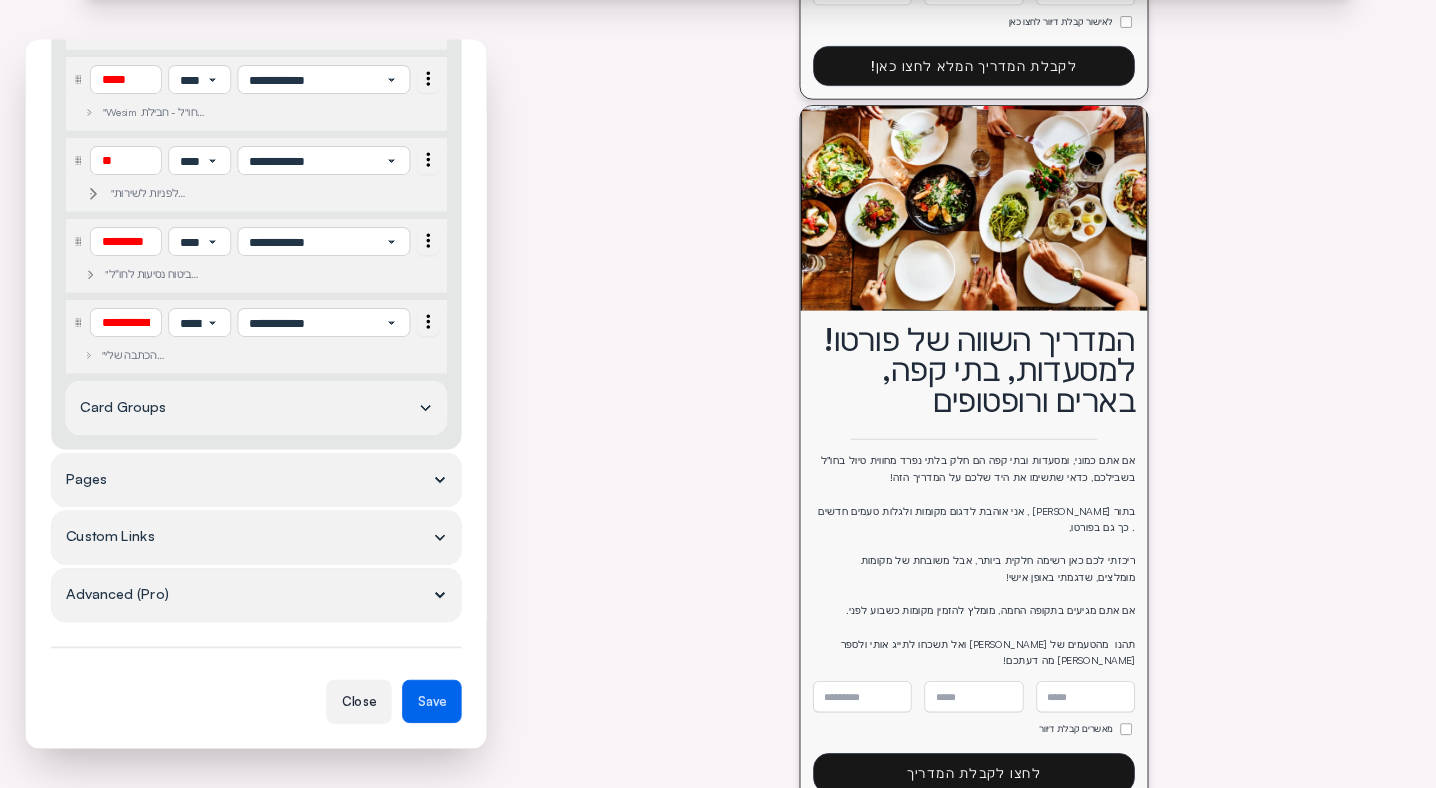 click on ""הכתבה שלי ב״אטמוספירה״ (המגזין של אל-על)"" at bounding box center [155, 356] 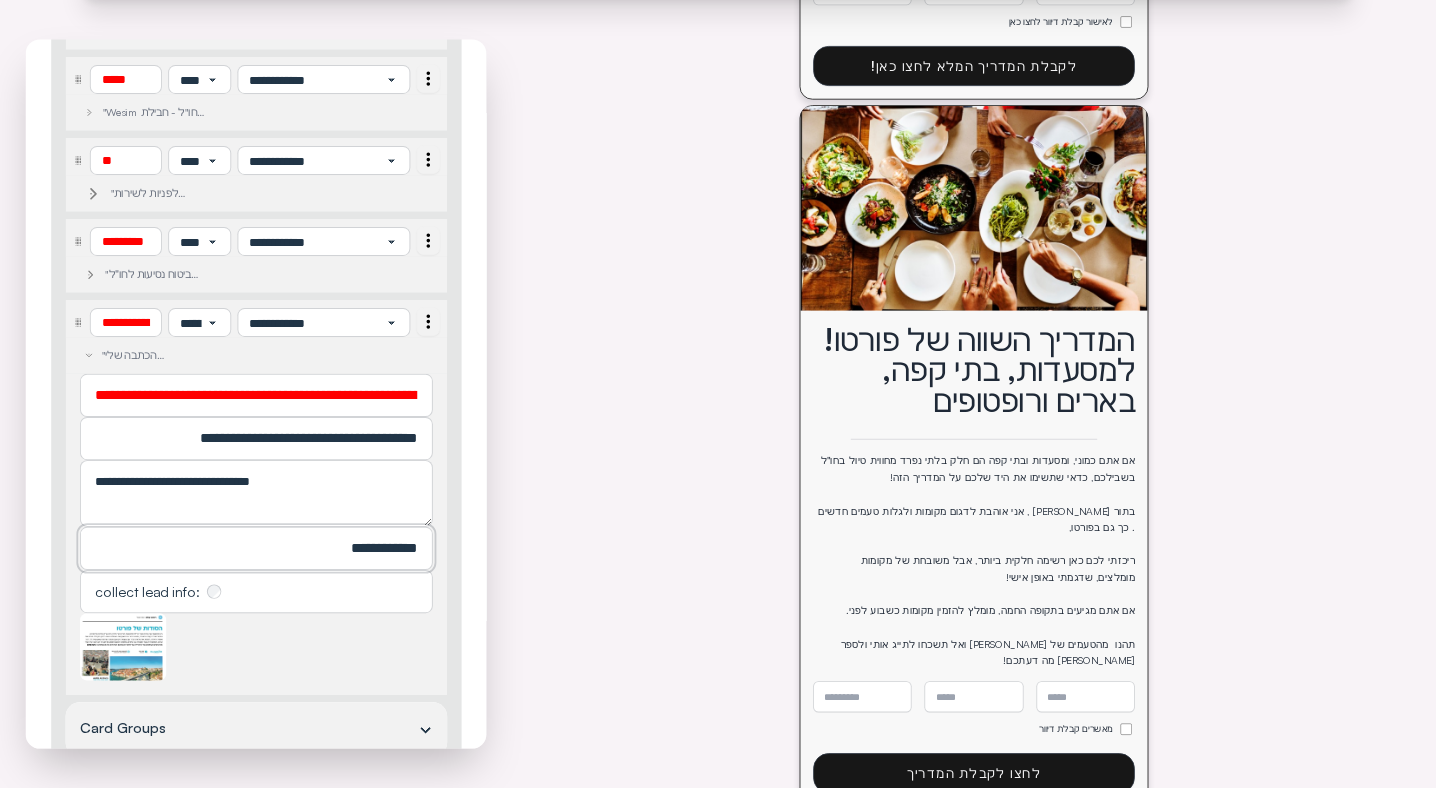 click on "**********" at bounding box center [256, 549] 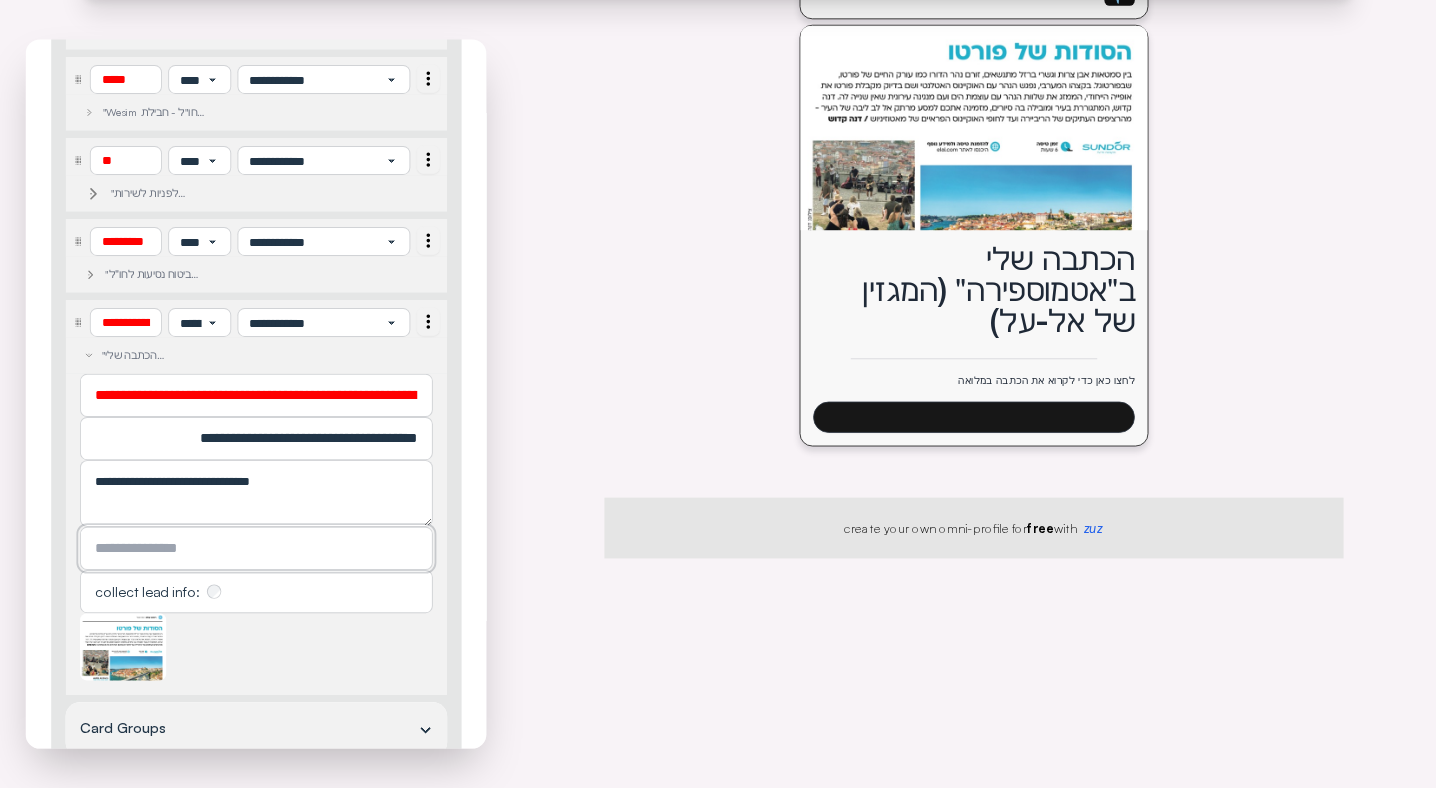 scroll, scrollTop: 6159, scrollLeft: 0, axis: vertical 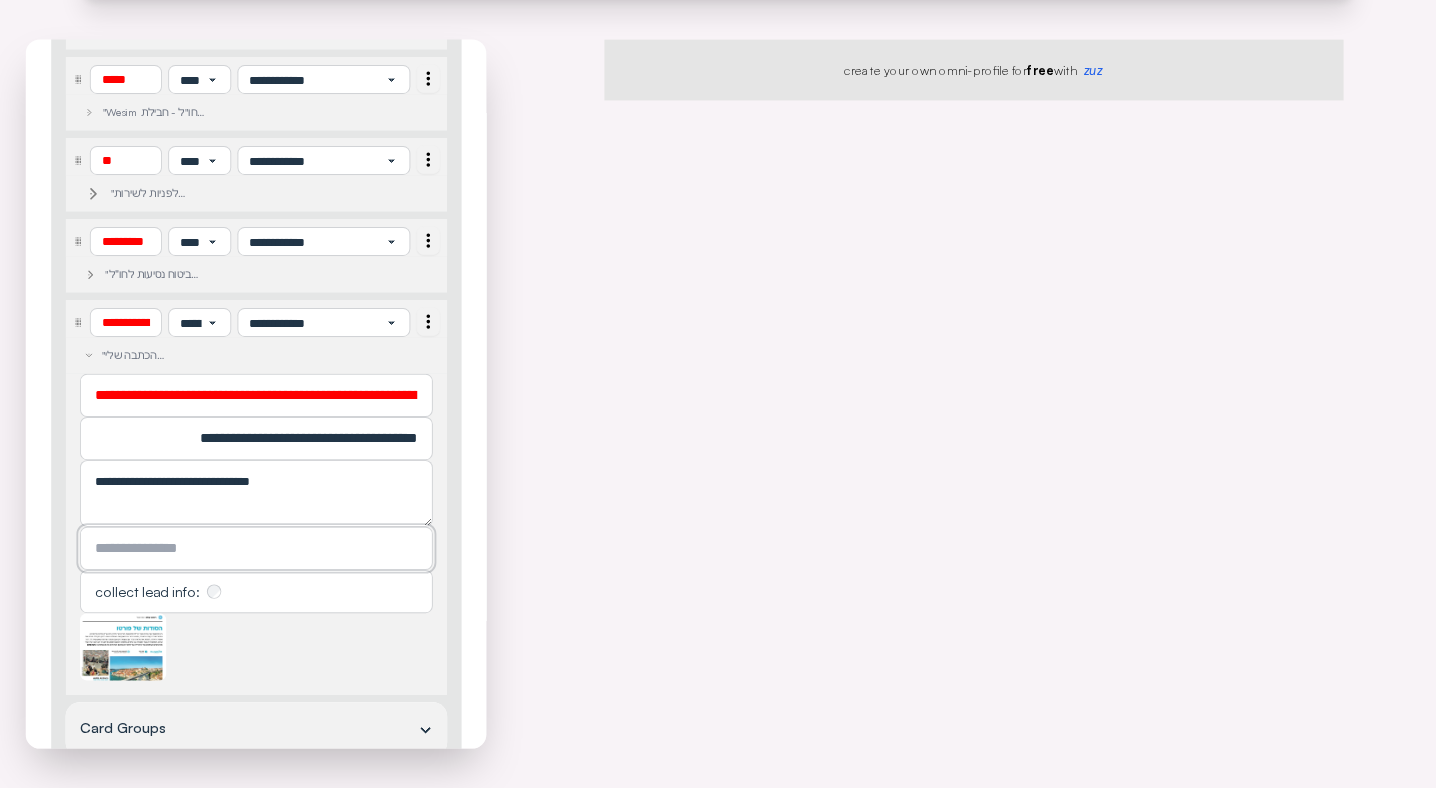 type on "**********" 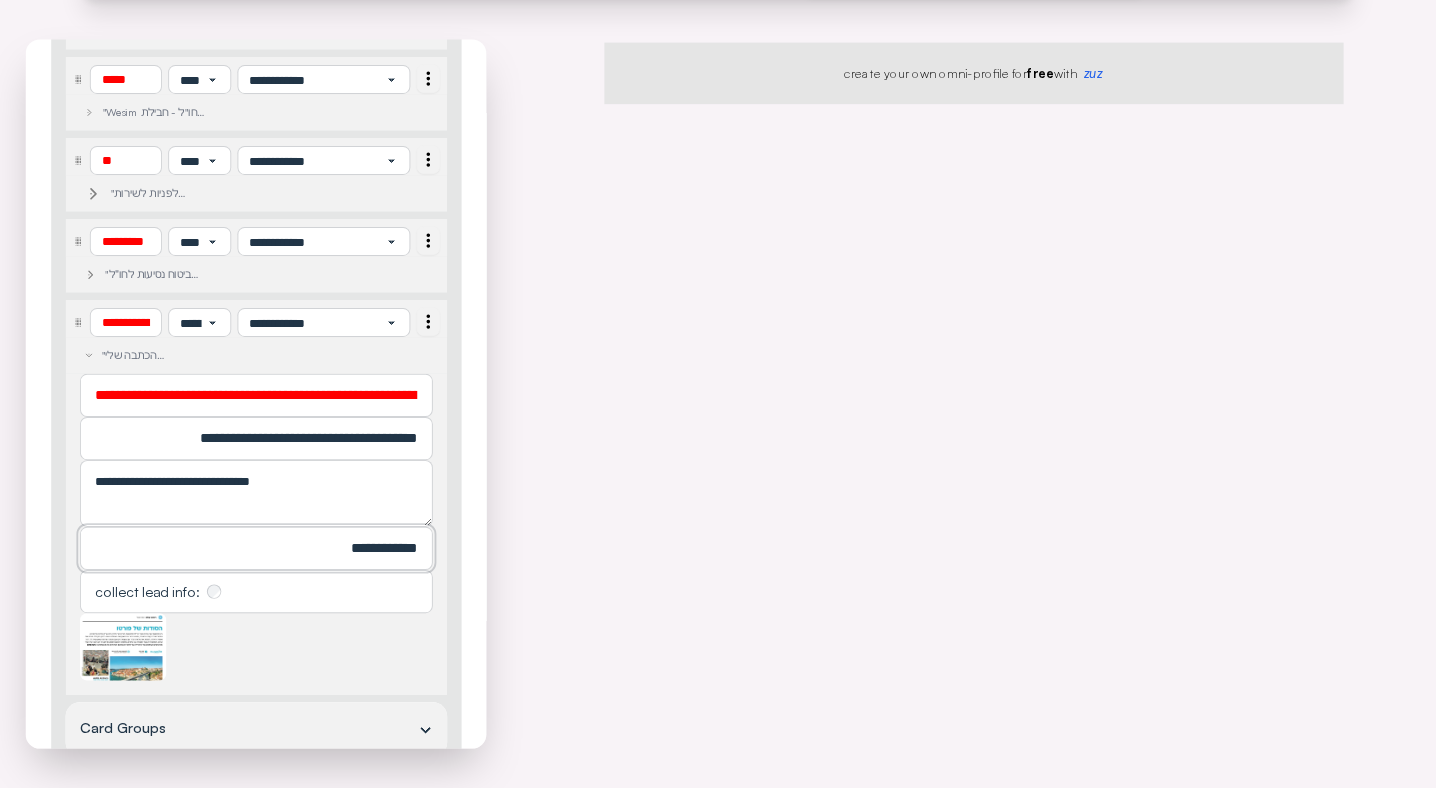 click on "**********" at bounding box center (256, 549) 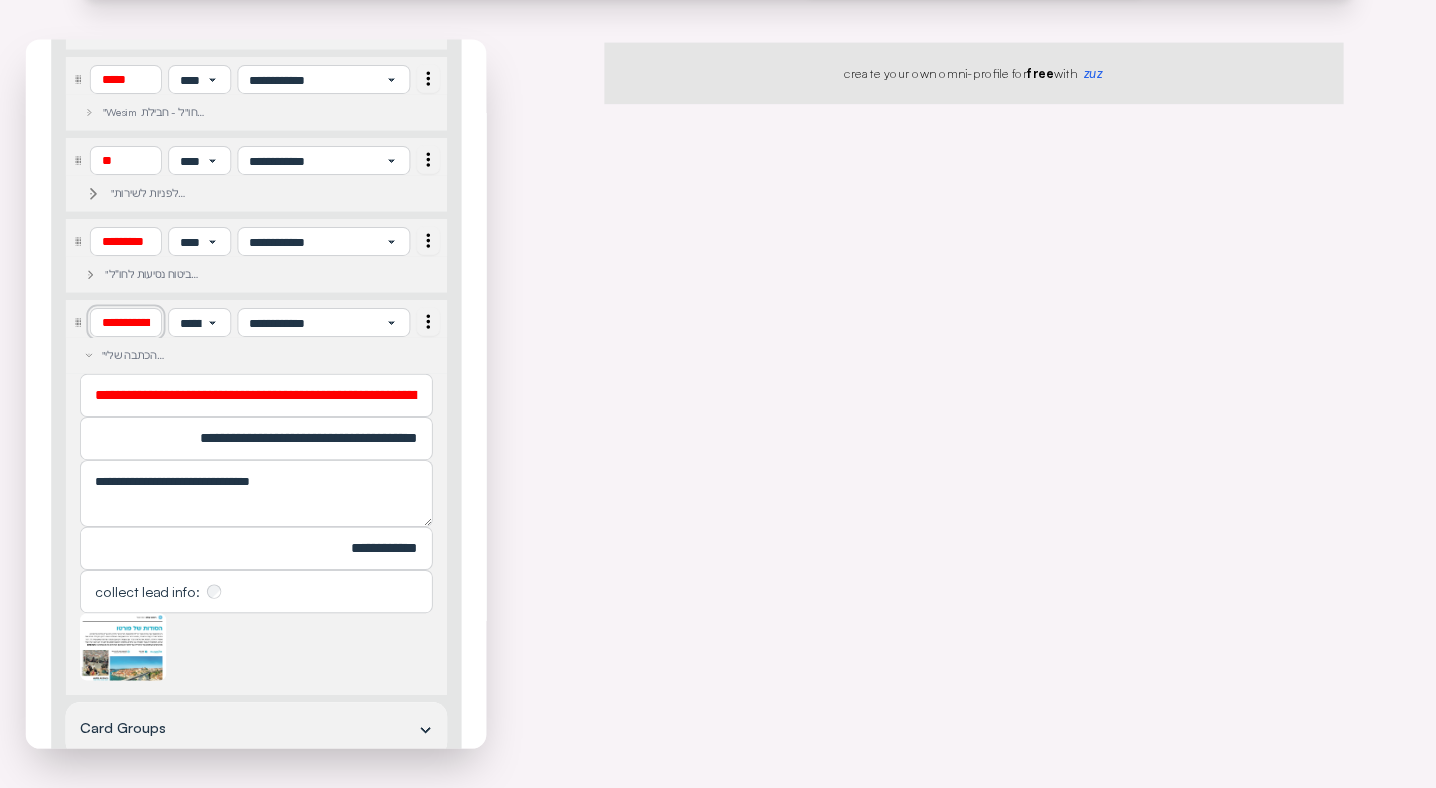 click on "**********" at bounding box center [125, 323] 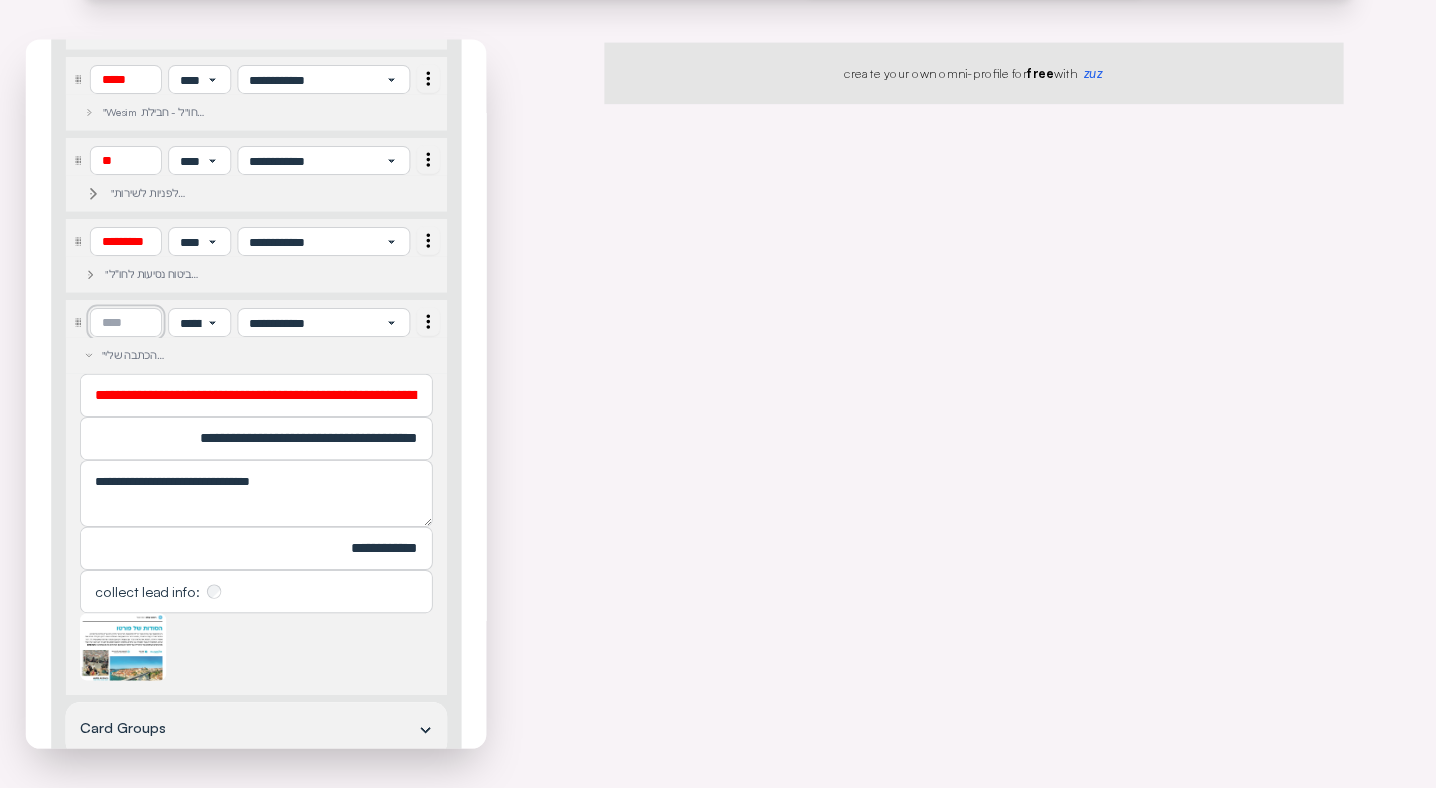 paste on "**********" 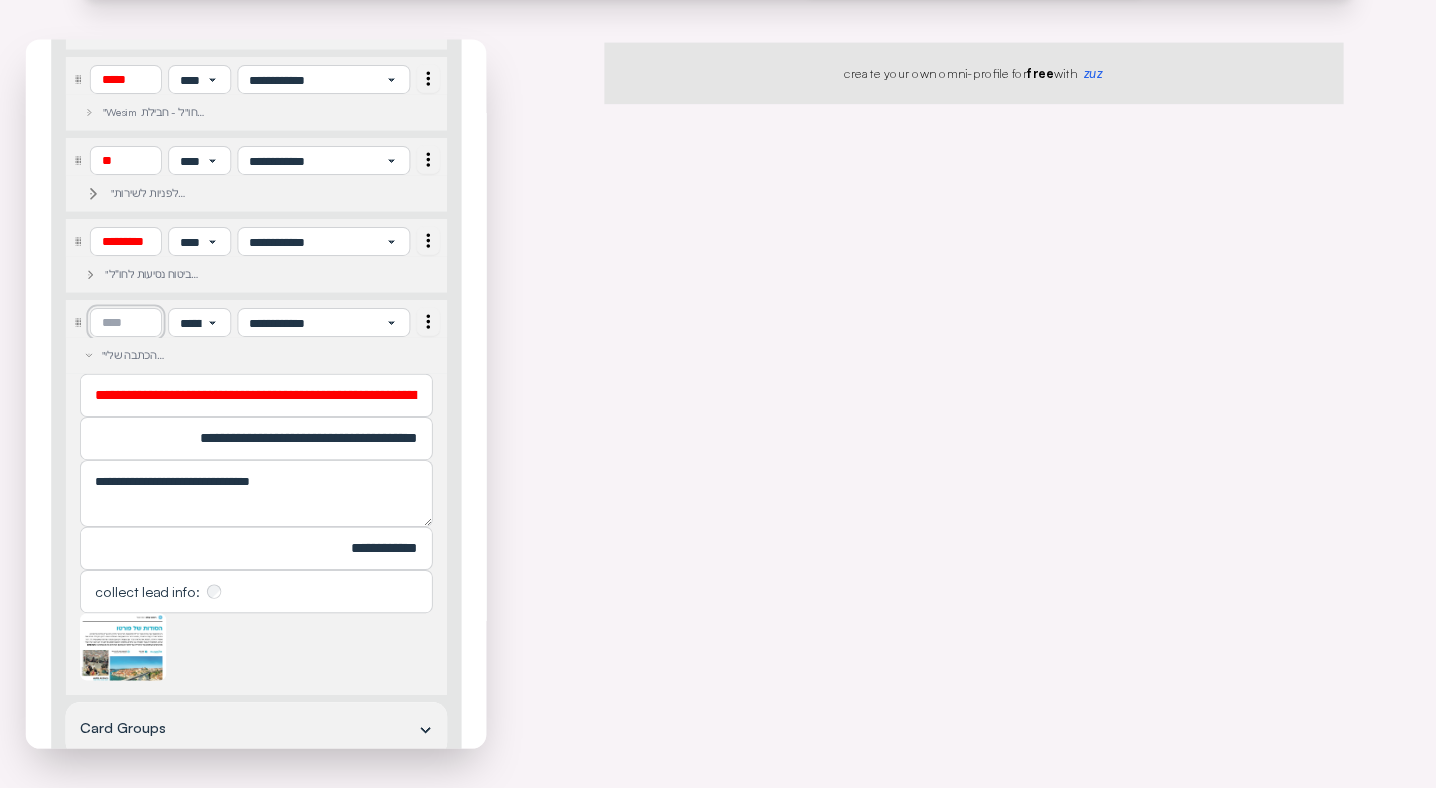 type on "**********" 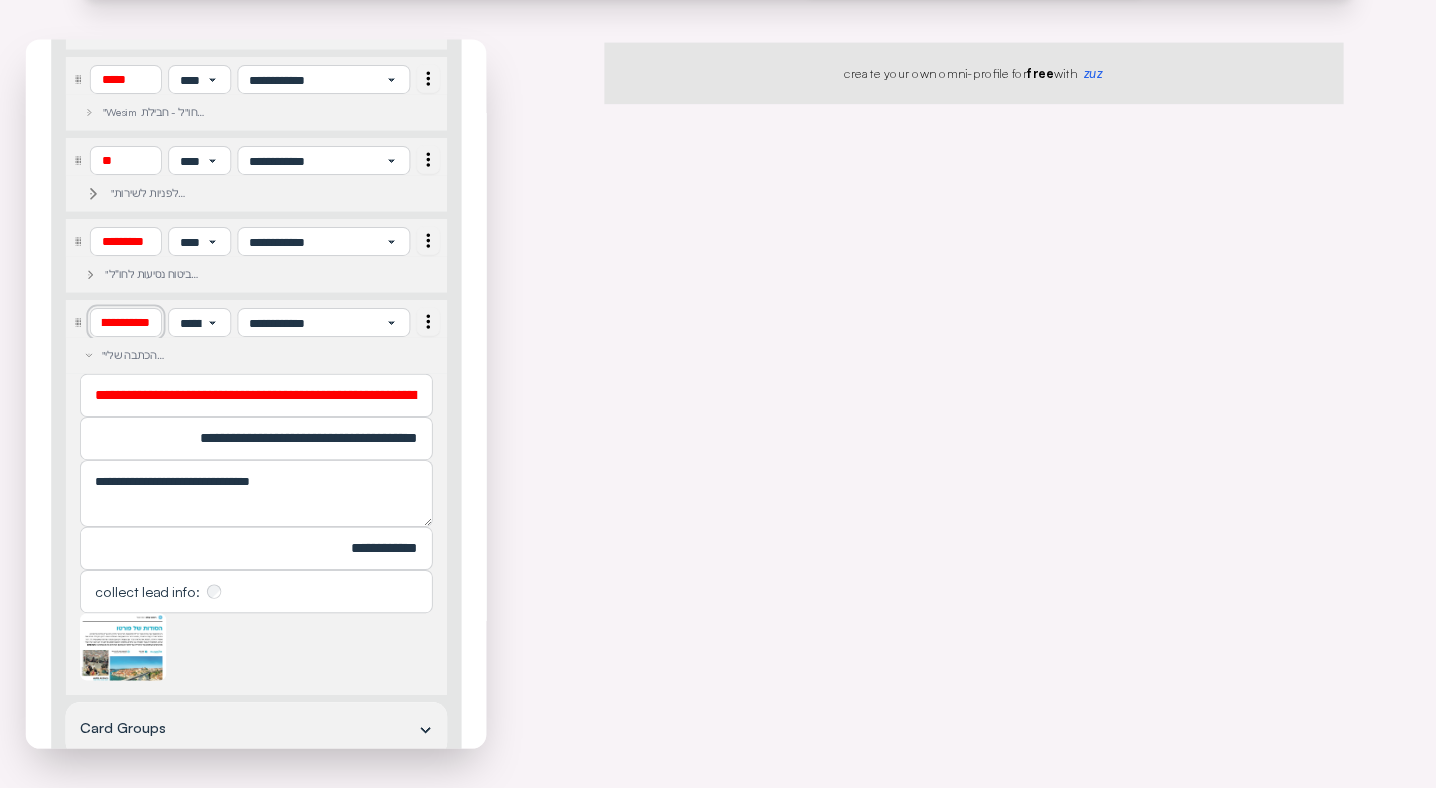 scroll, scrollTop: 0, scrollLeft: 0, axis: both 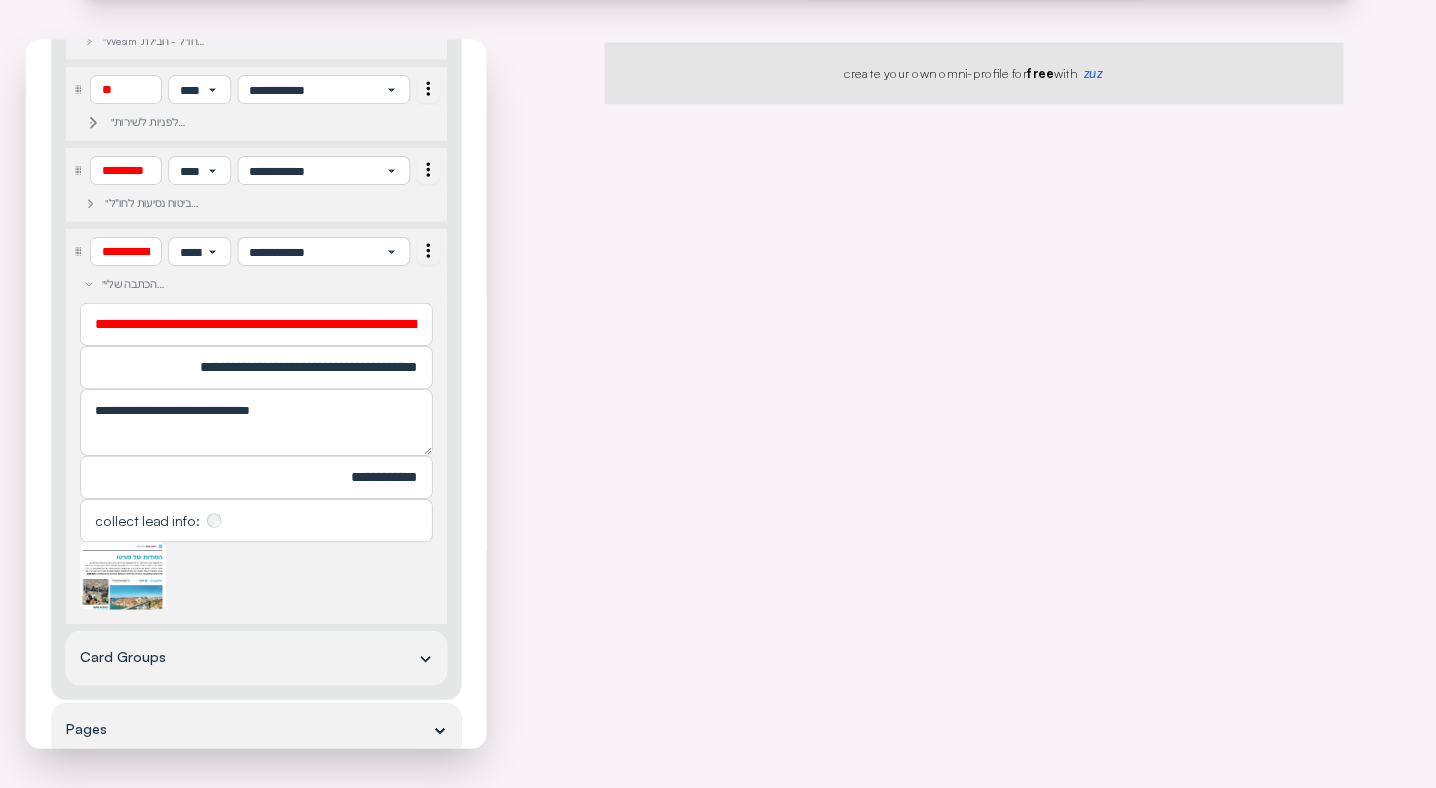 click on "**********" at bounding box center (256, 477) 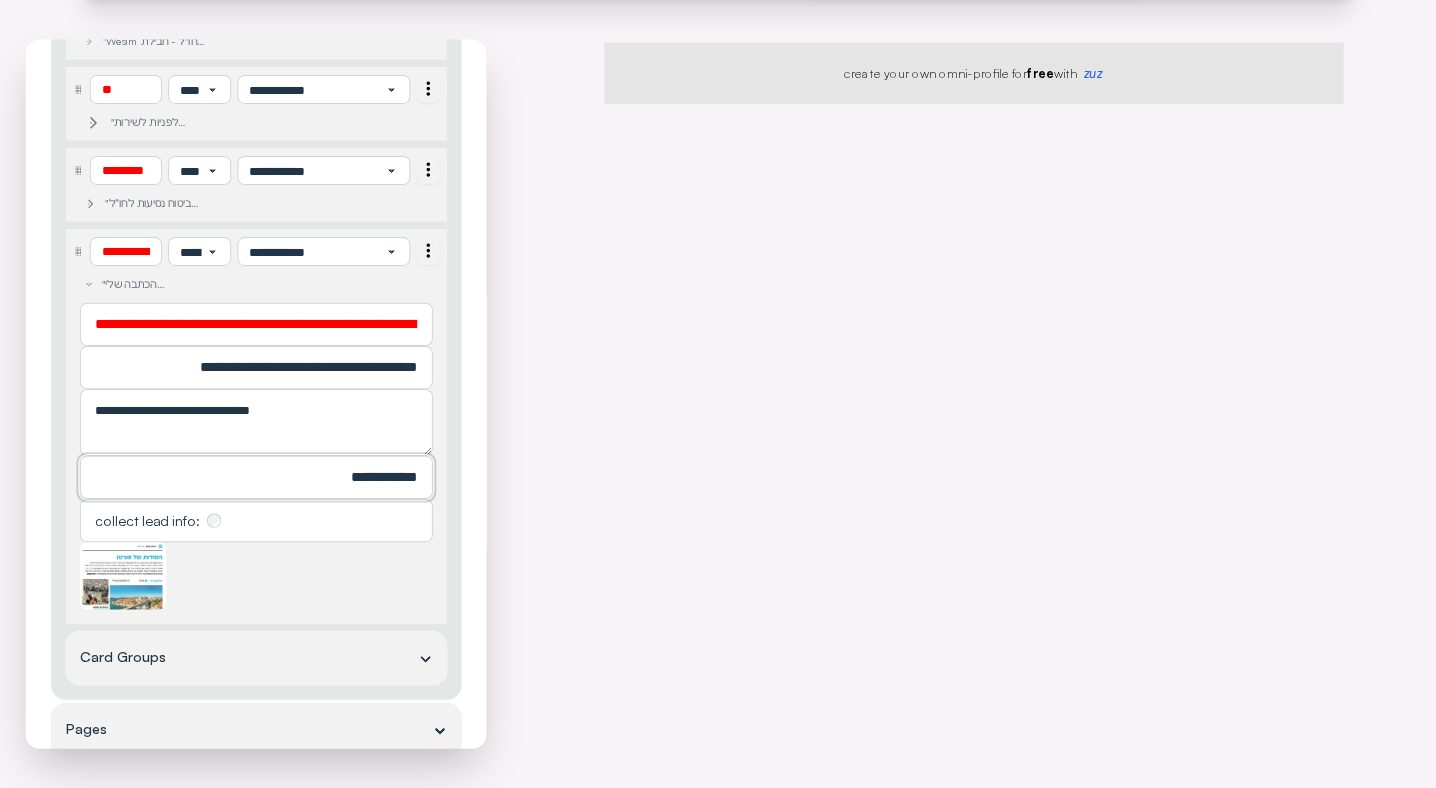 click on "**********" at bounding box center (256, 478) 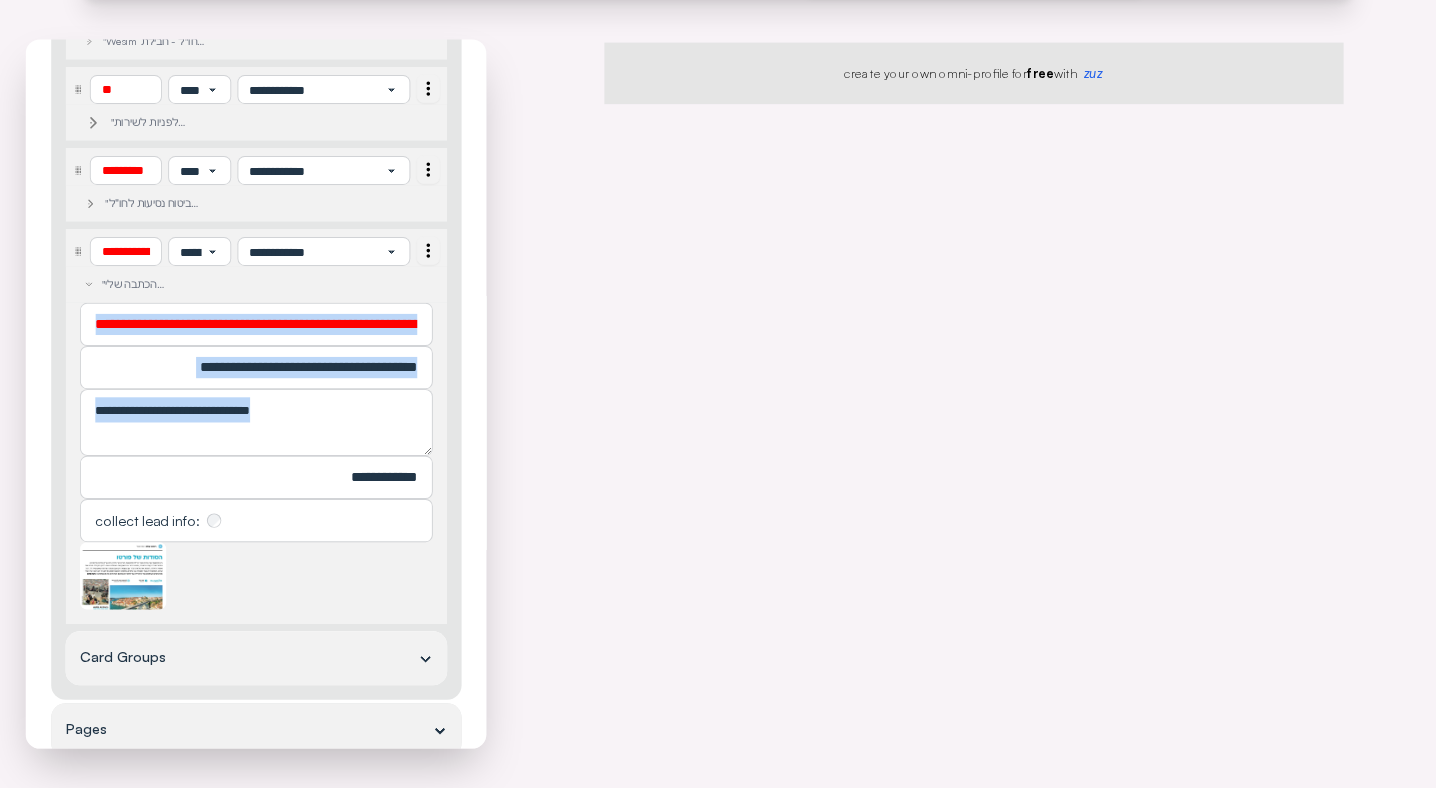 click on "**********" at bounding box center (256, 477) 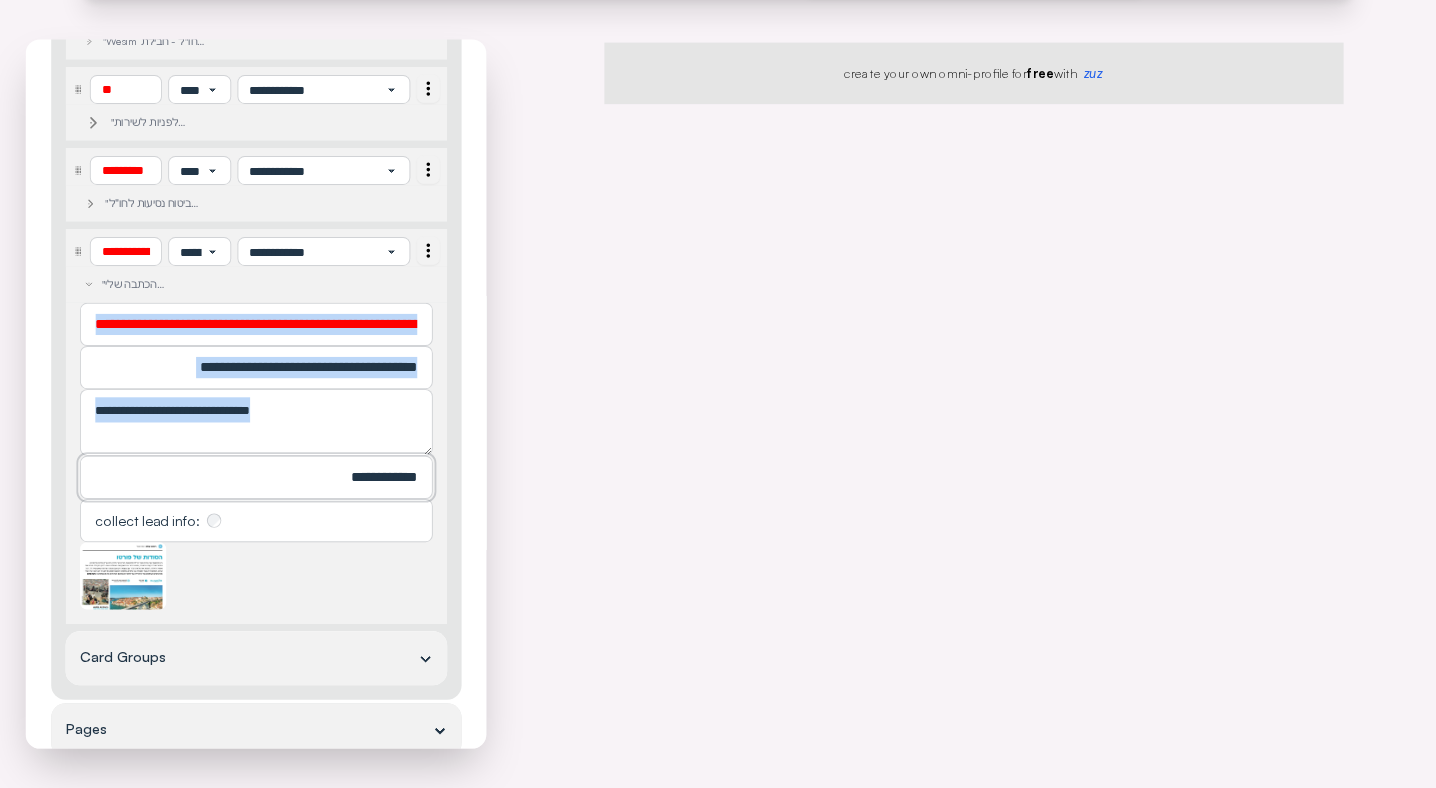 click on "**********" at bounding box center [256, 478] 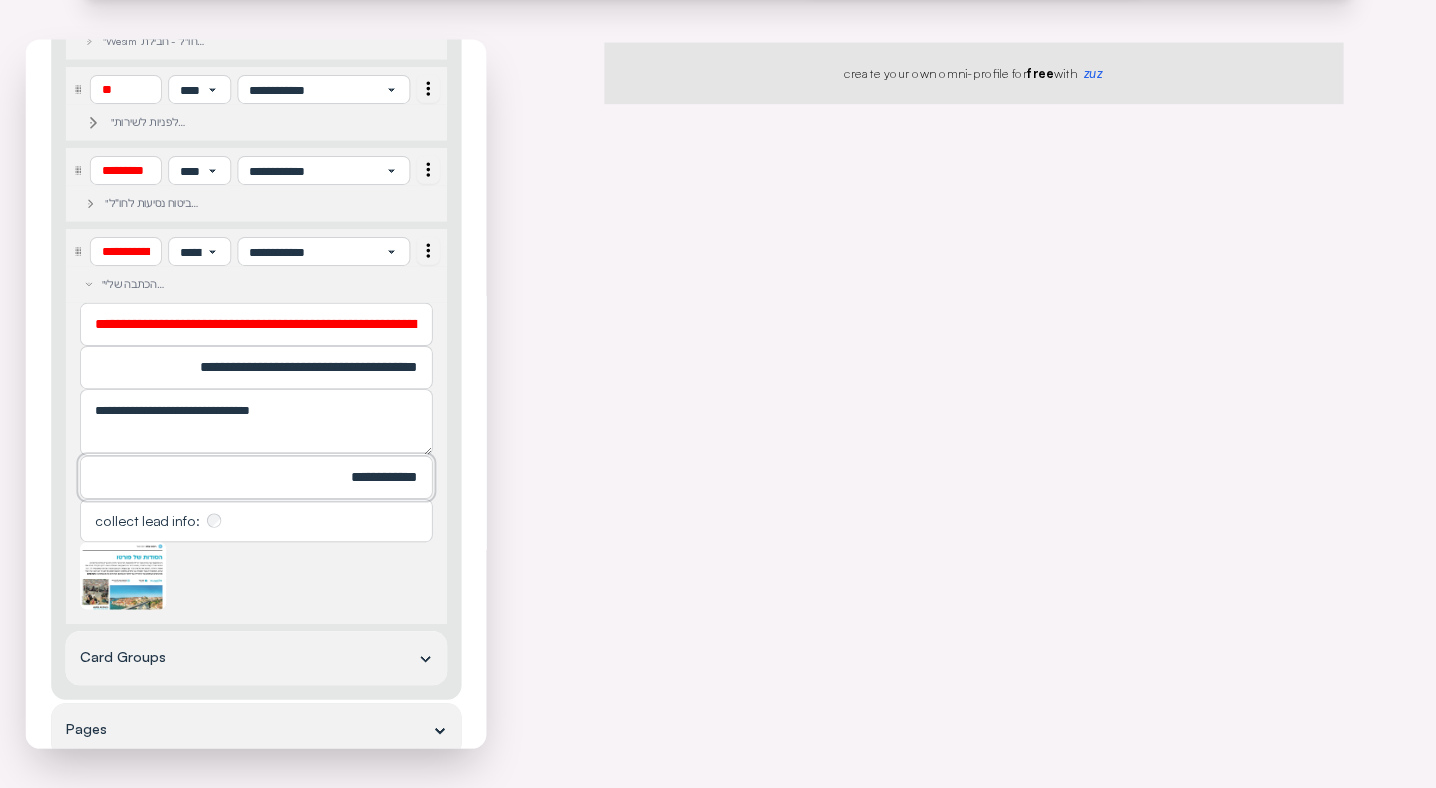 click on "**********" at bounding box center (256, 478) 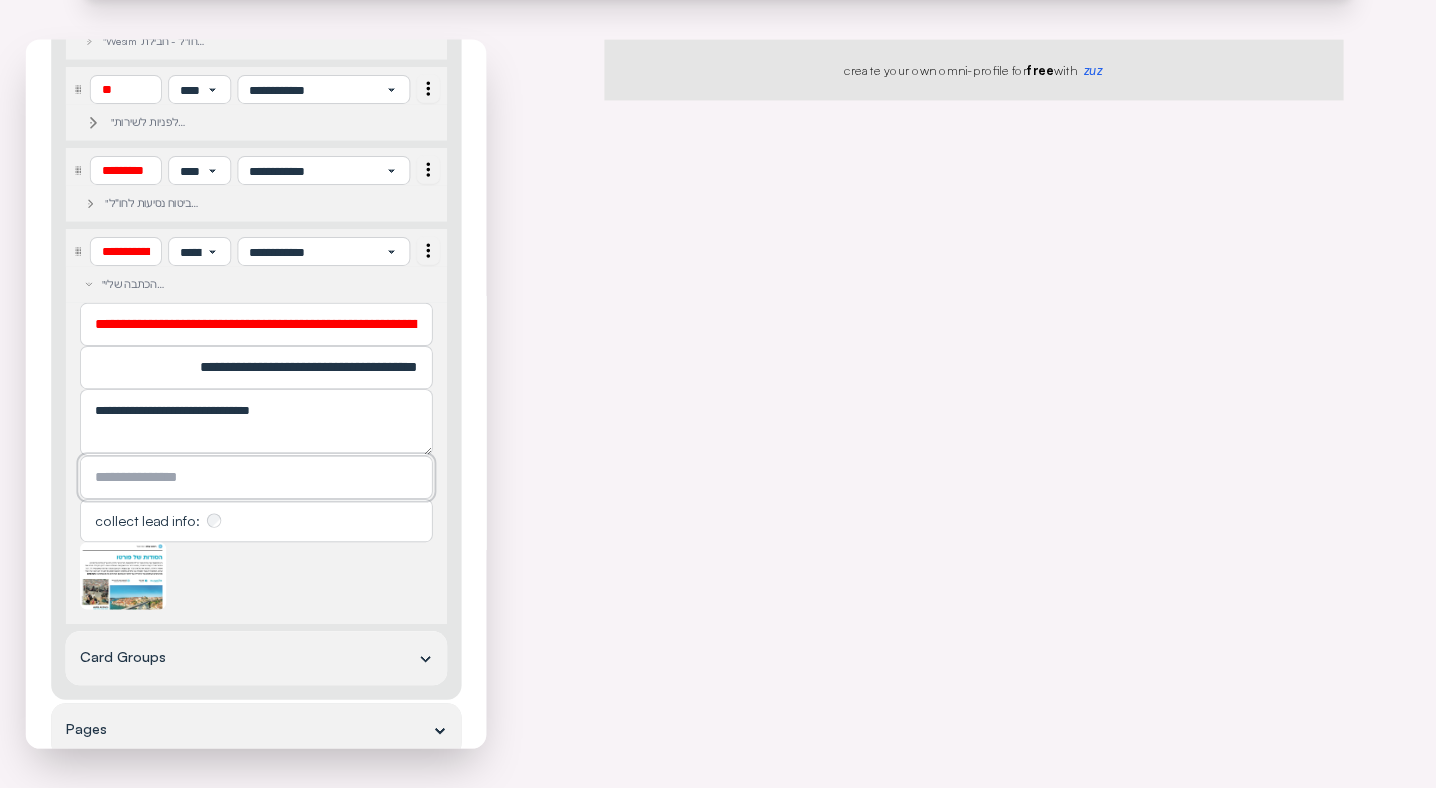 paste on "**********" 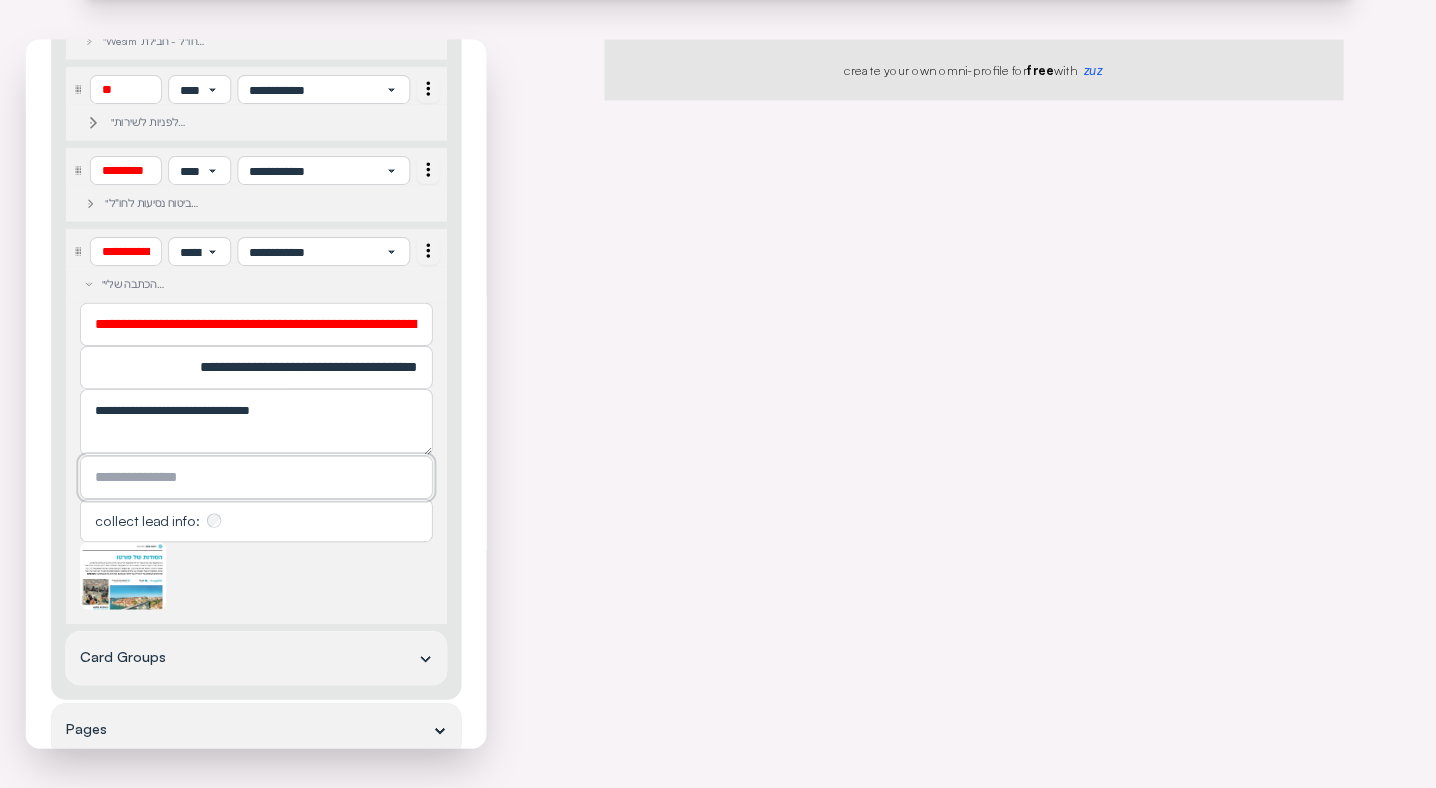 type on "**********" 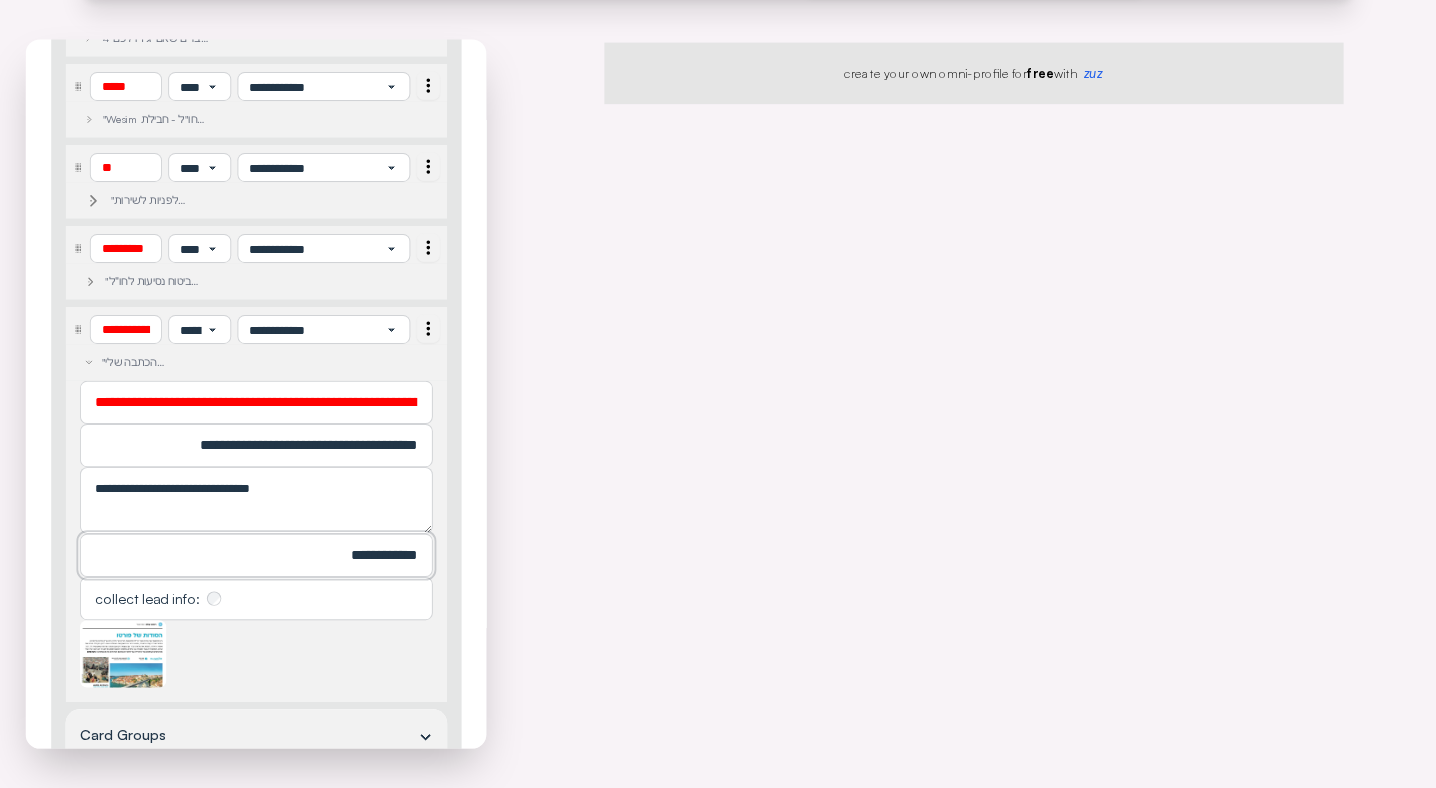 scroll, scrollTop: 1318, scrollLeft: 0, axis: vertical 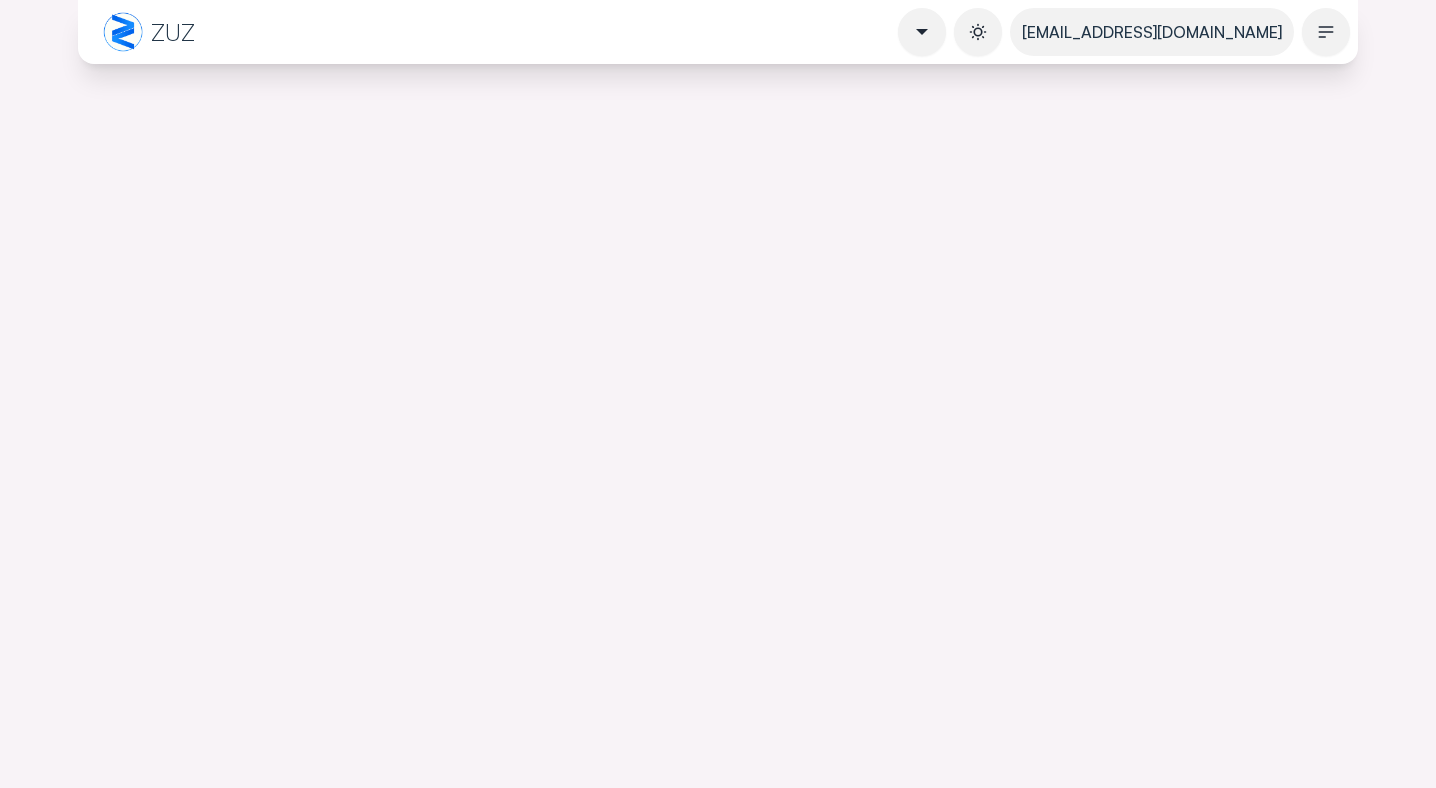select on "****" 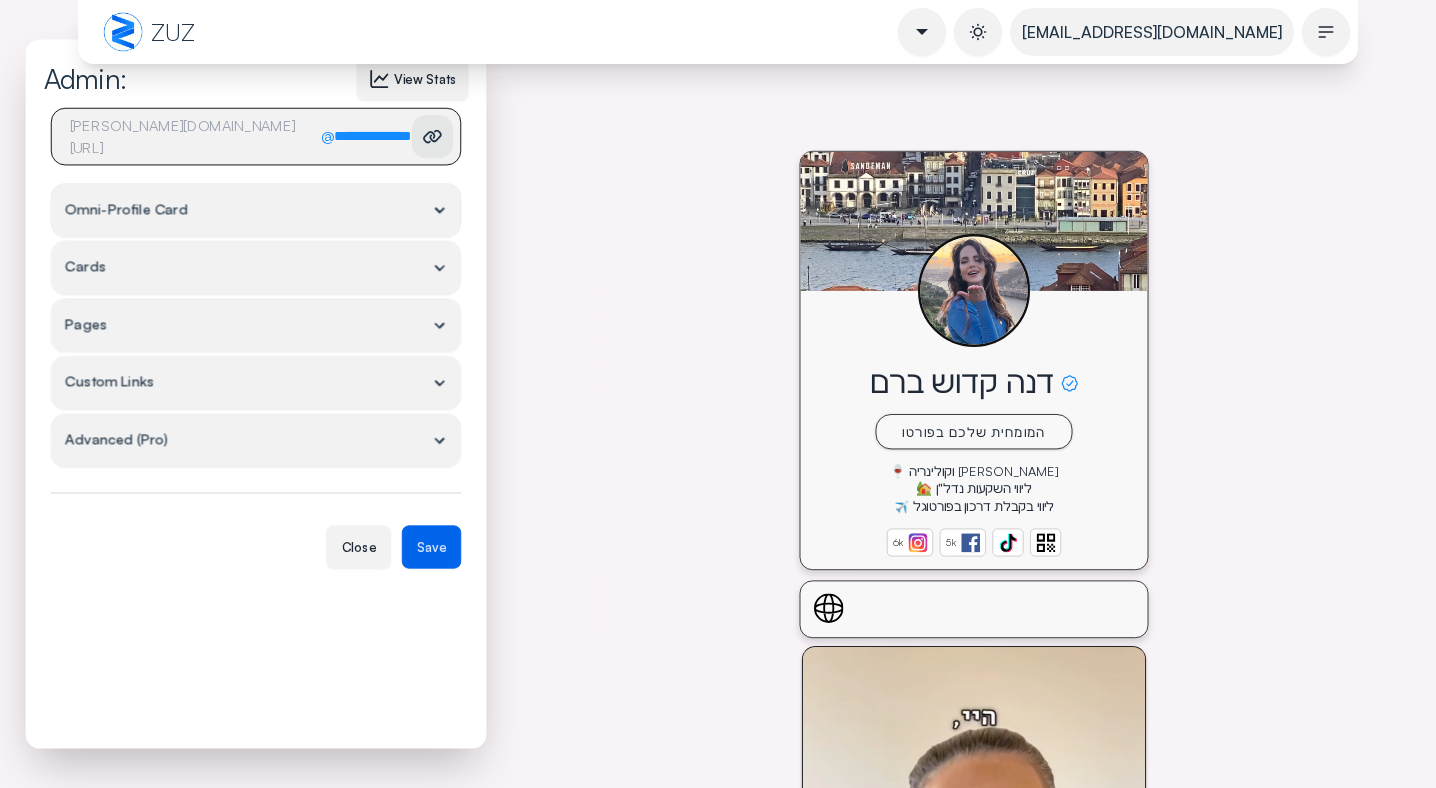 scroll, scrollTop: 100, scrollLeft: 0, axis: vertical 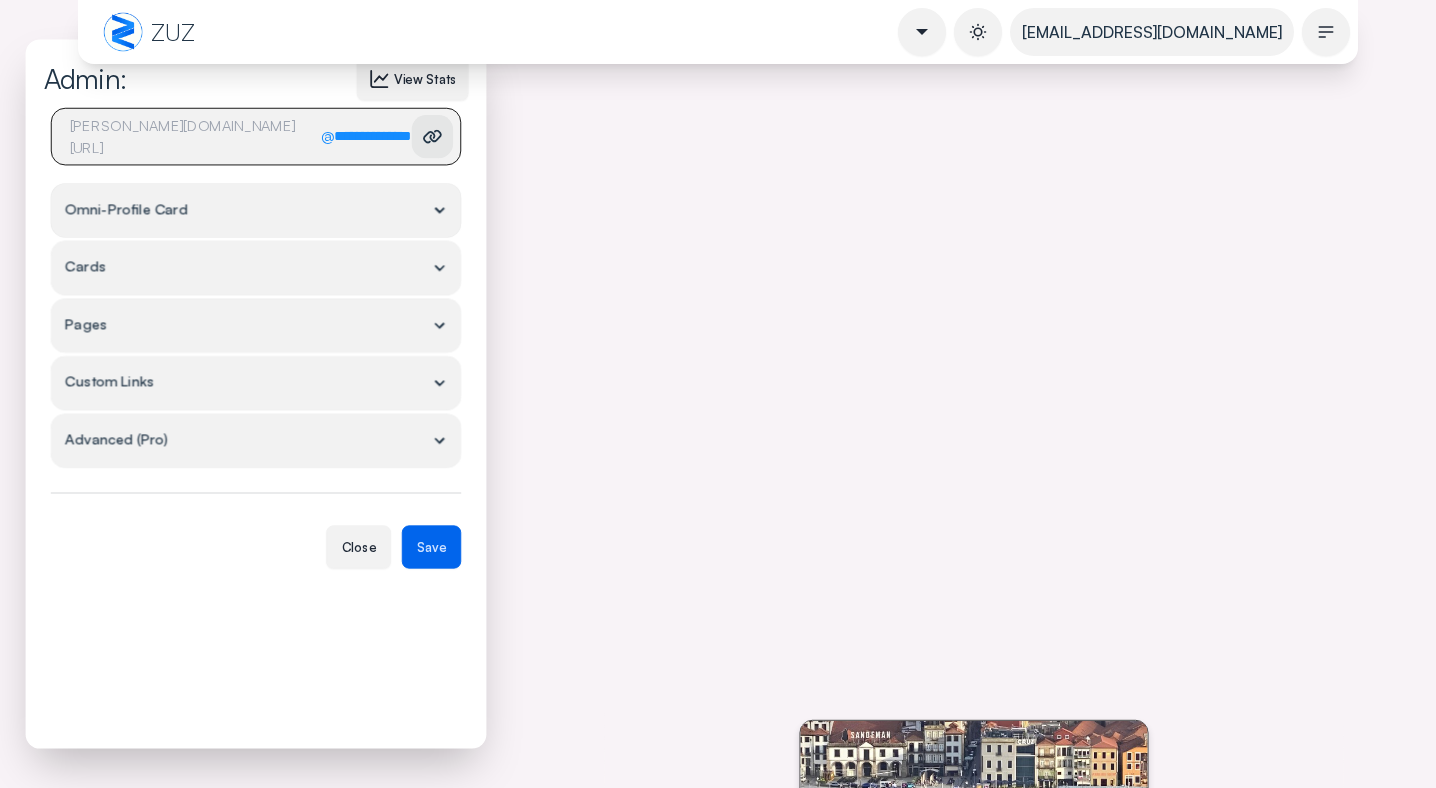 click on "Cards" at bounding box center (256, 268) 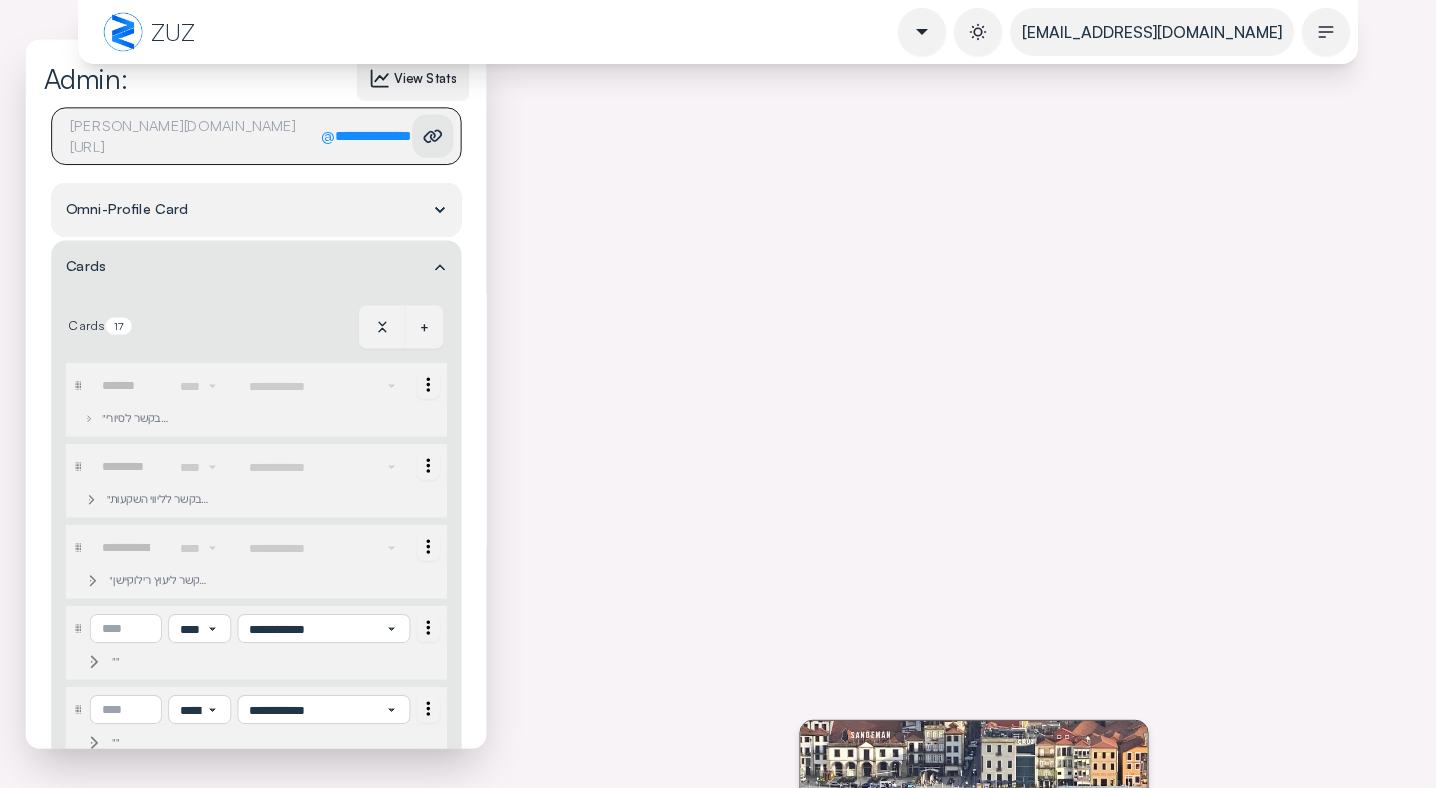 scroll, scrollTop: 198, scrollLeft: 0, axis: vertical 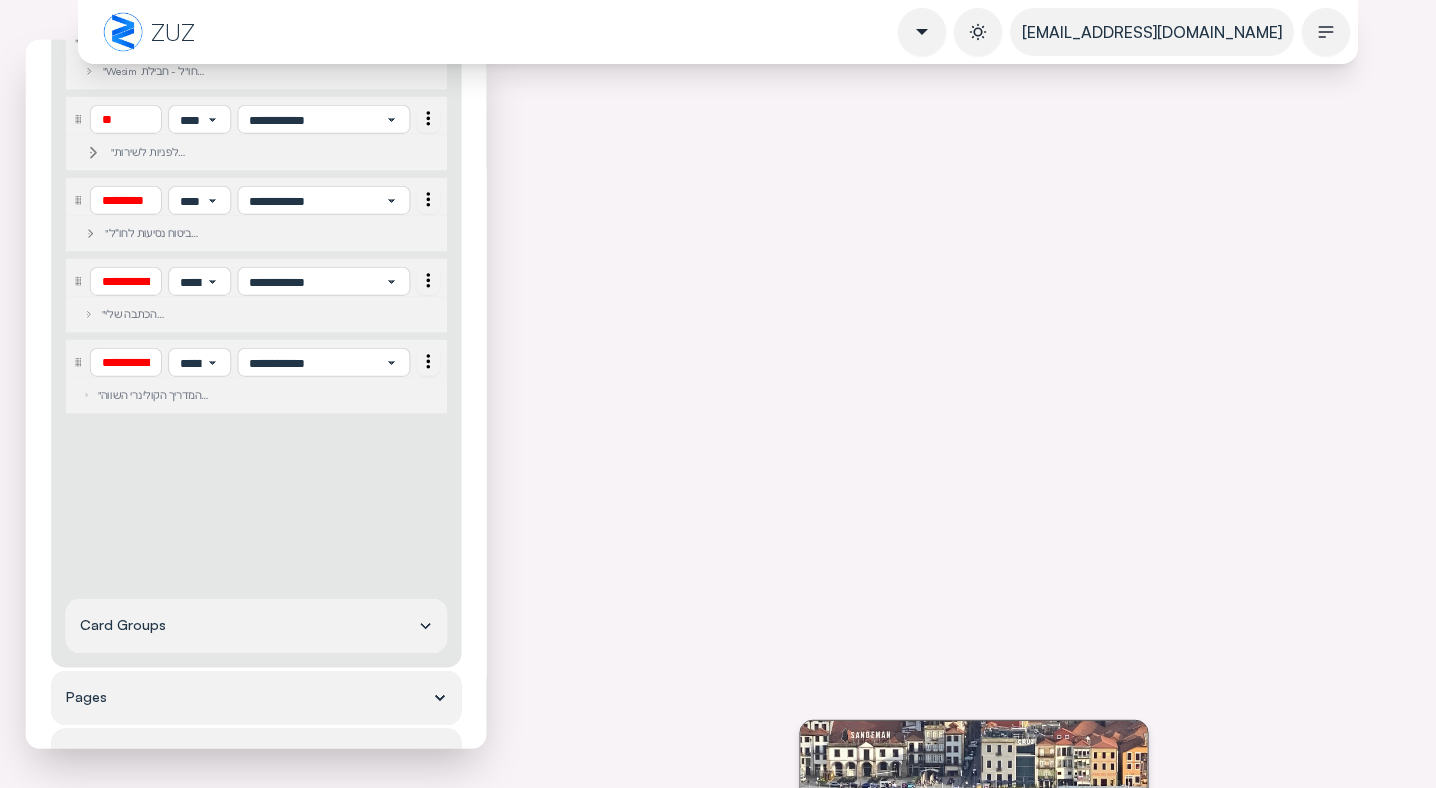 click on ""המדריך הקולינרי השווה של [PERSON_NAME] למסעדות, בתי קפה רופטופים ועוד"" at bounding box center [137, 396] 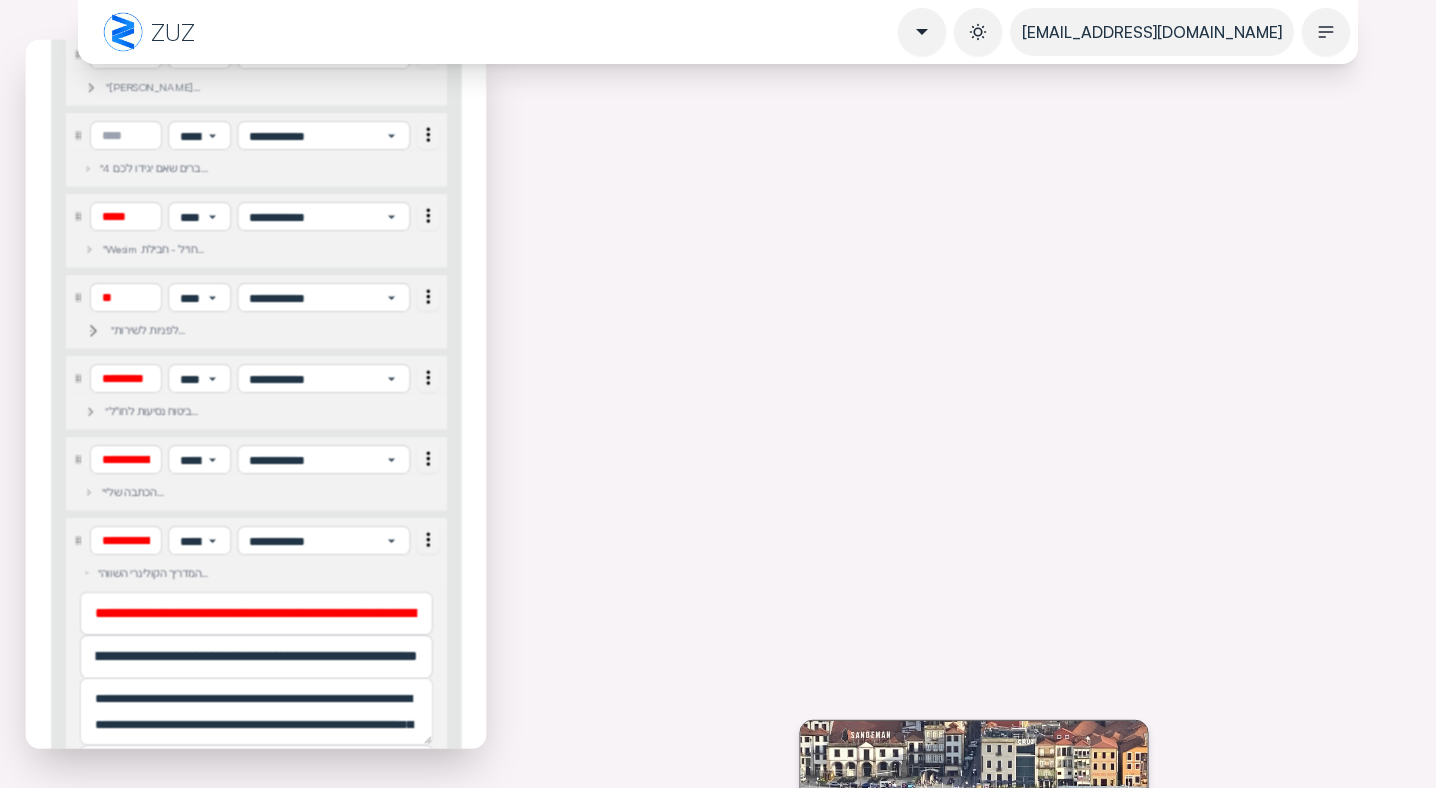 scroll, scrollTop: 0, scrollLeft: 0, axis: both 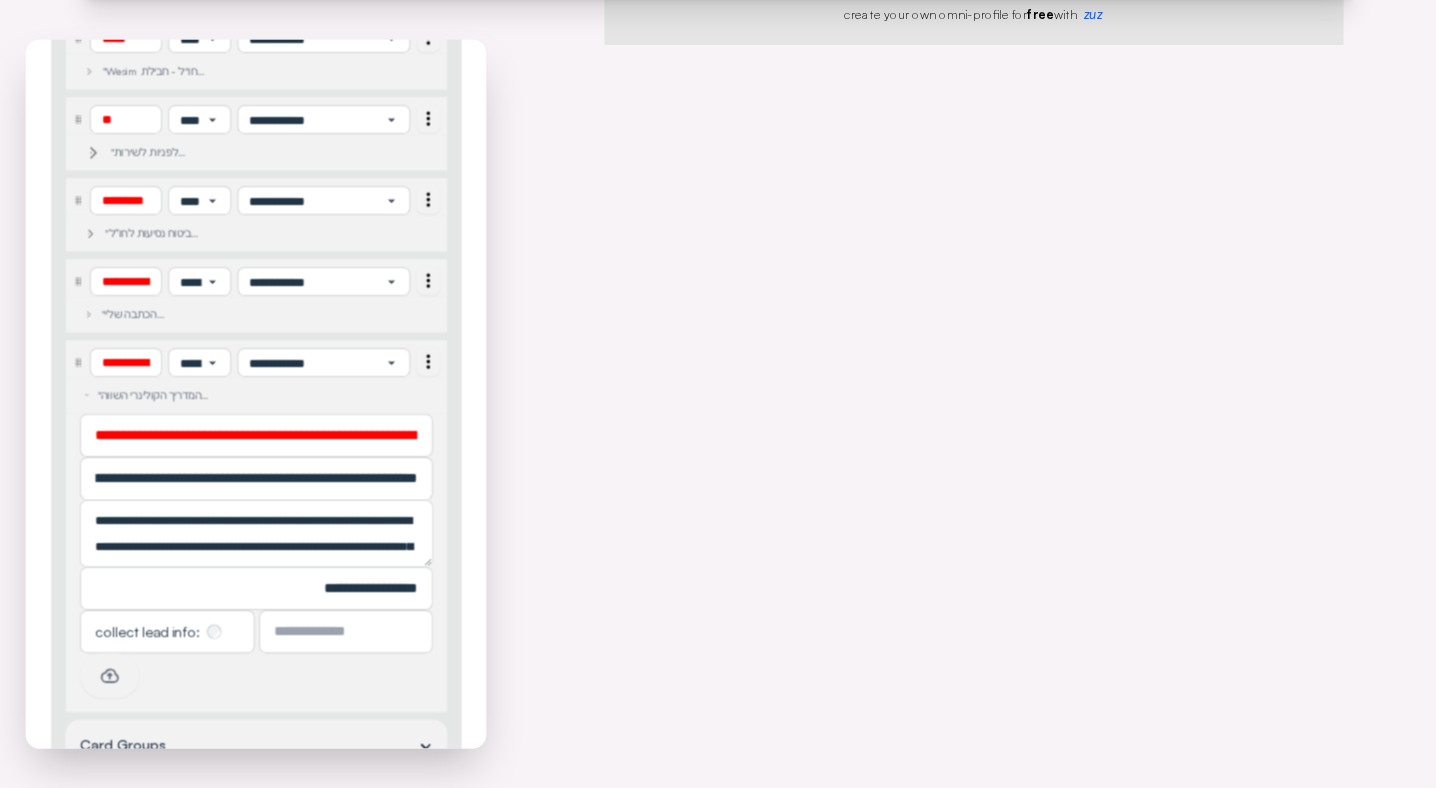 click 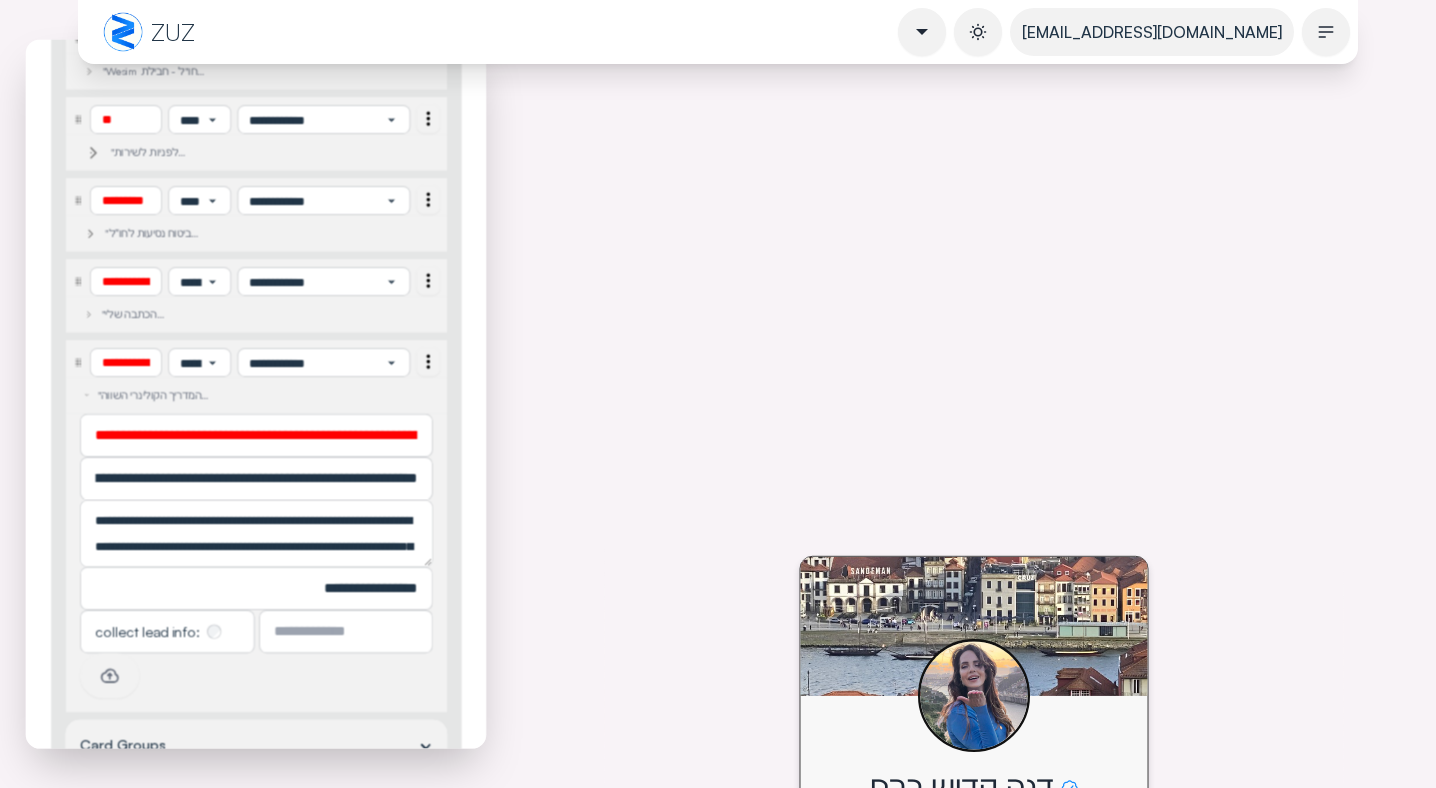 scroll, scrollTop: 224, scrollLeft: 0, axis: vertical 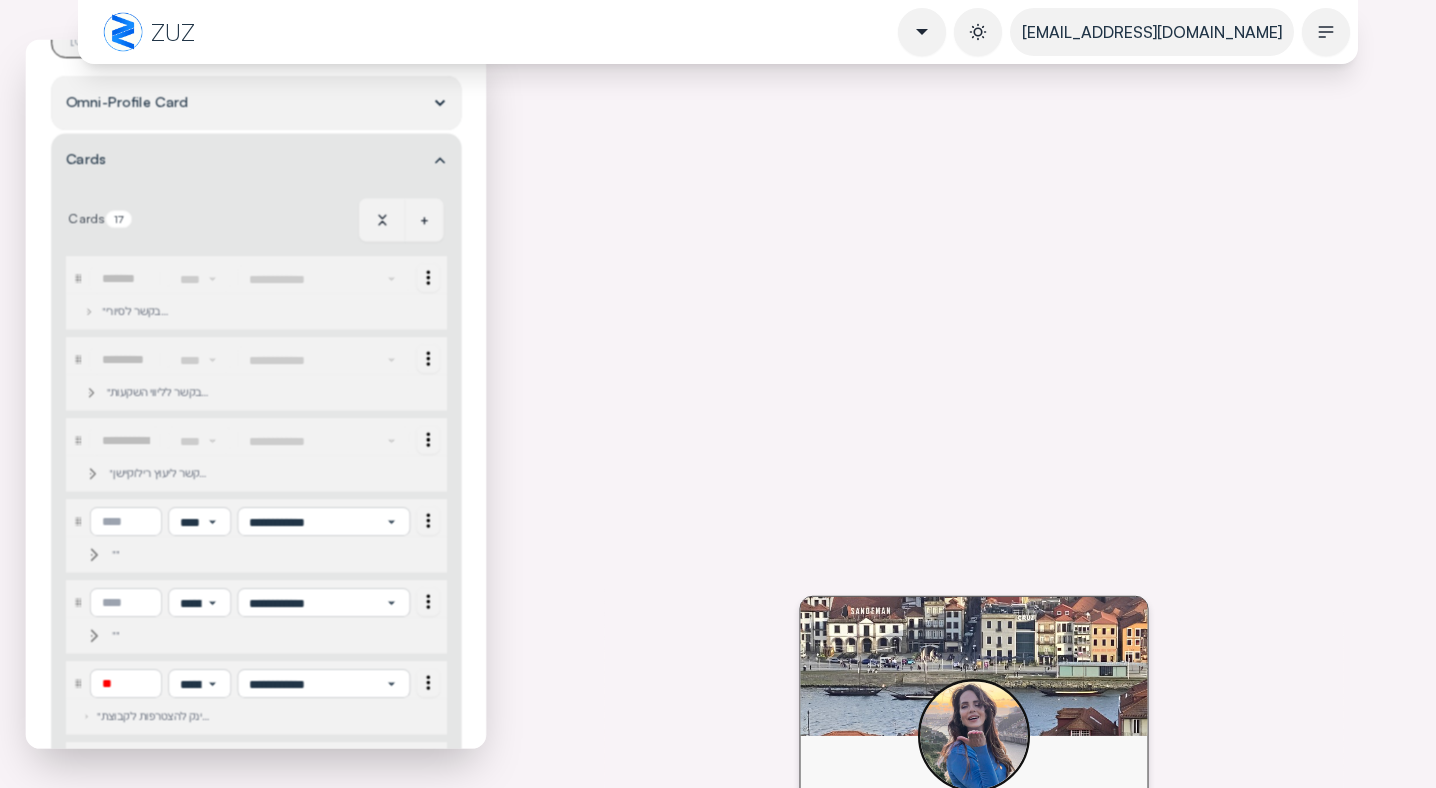 click on """" at bounding box center (137, 555) 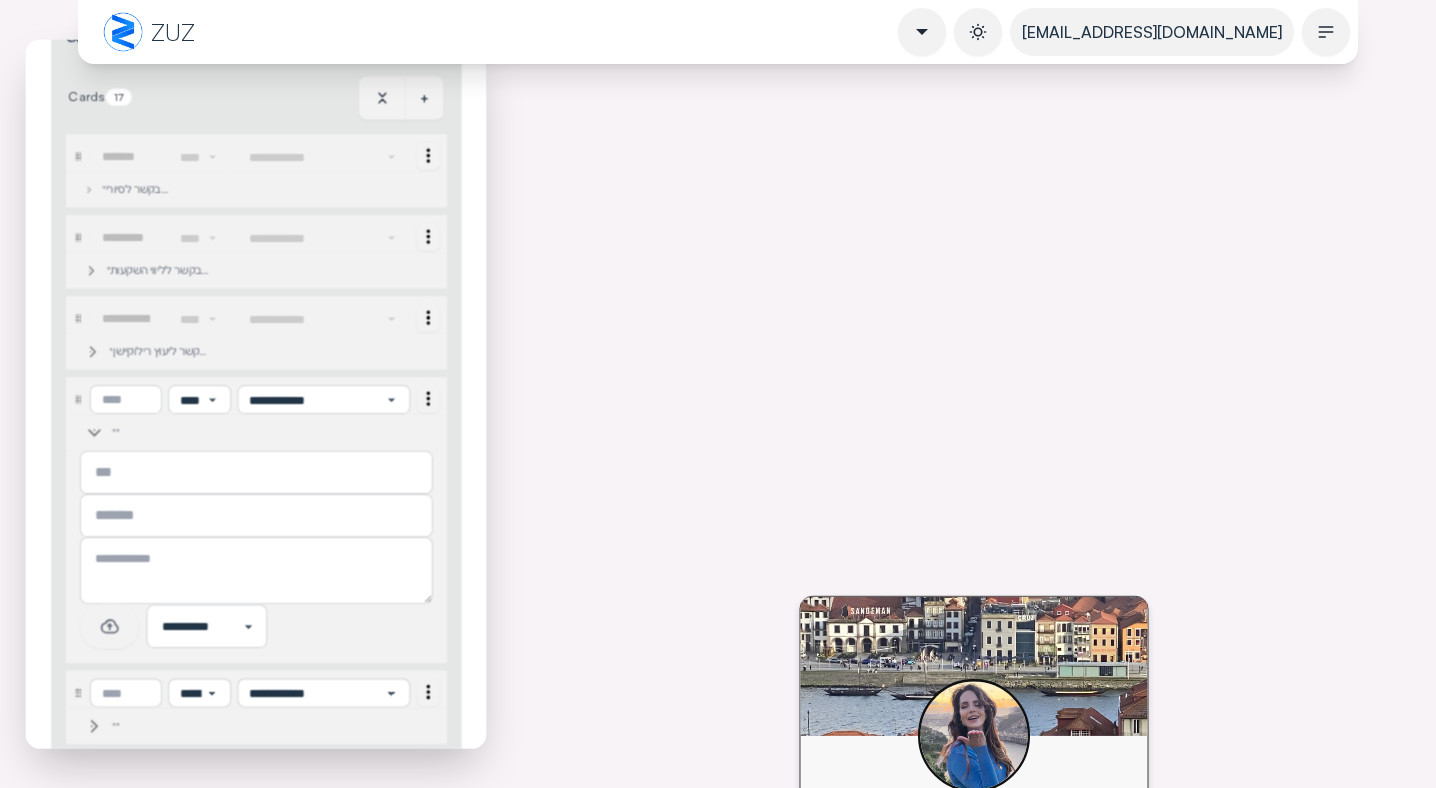 scroll, scrollTop: 267, scrollLeft: 0, axis: vertical 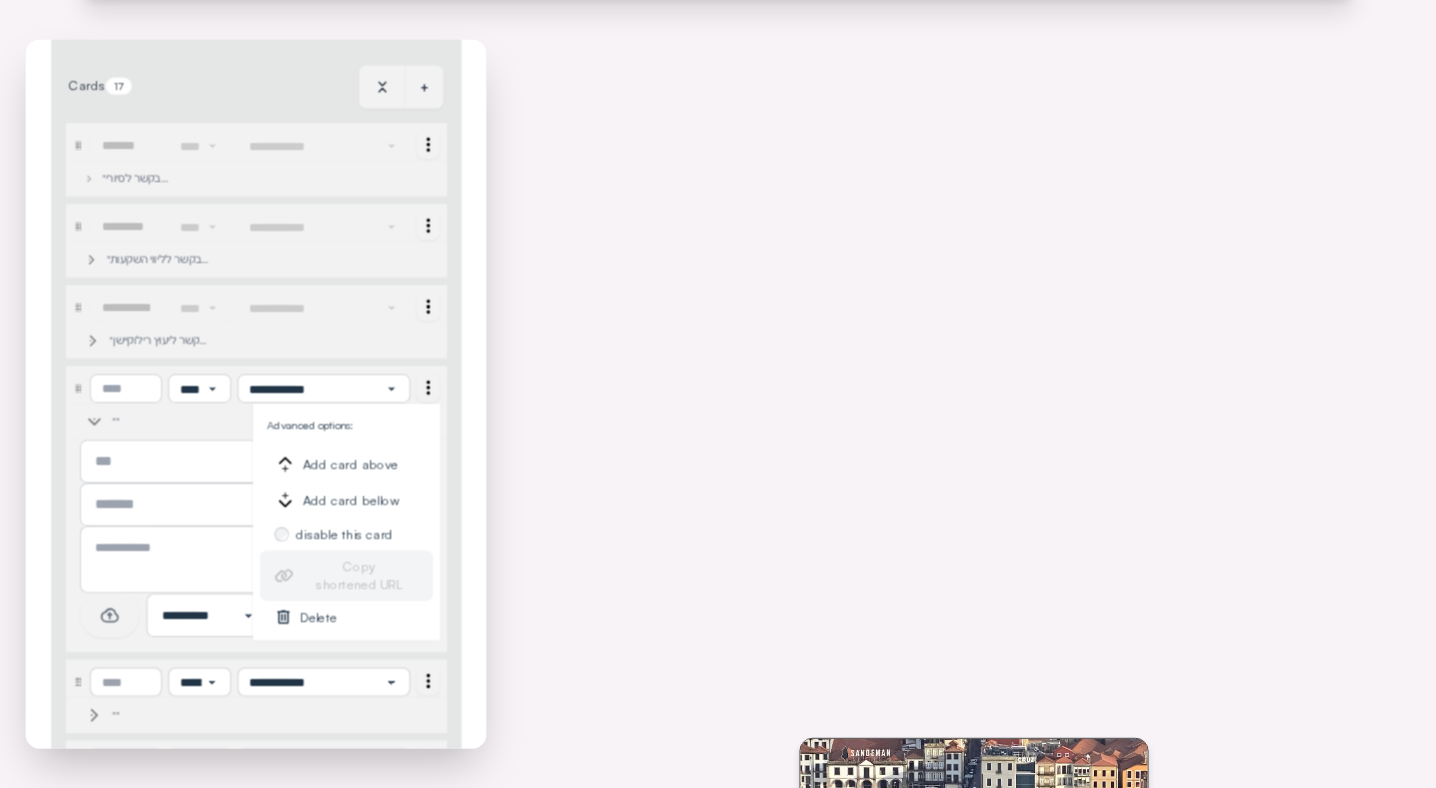 click 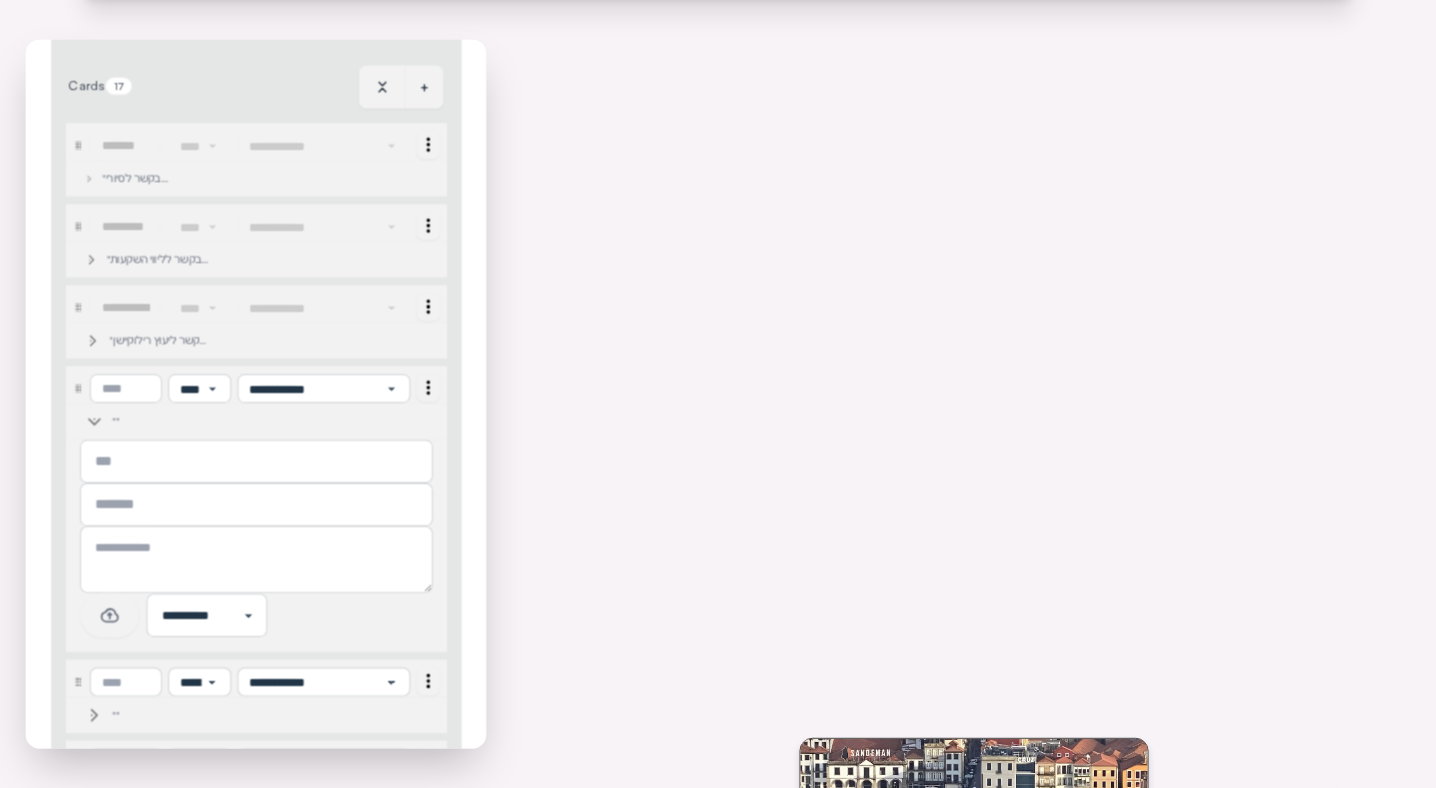 click on "**********" at bounding box center [256, 546] 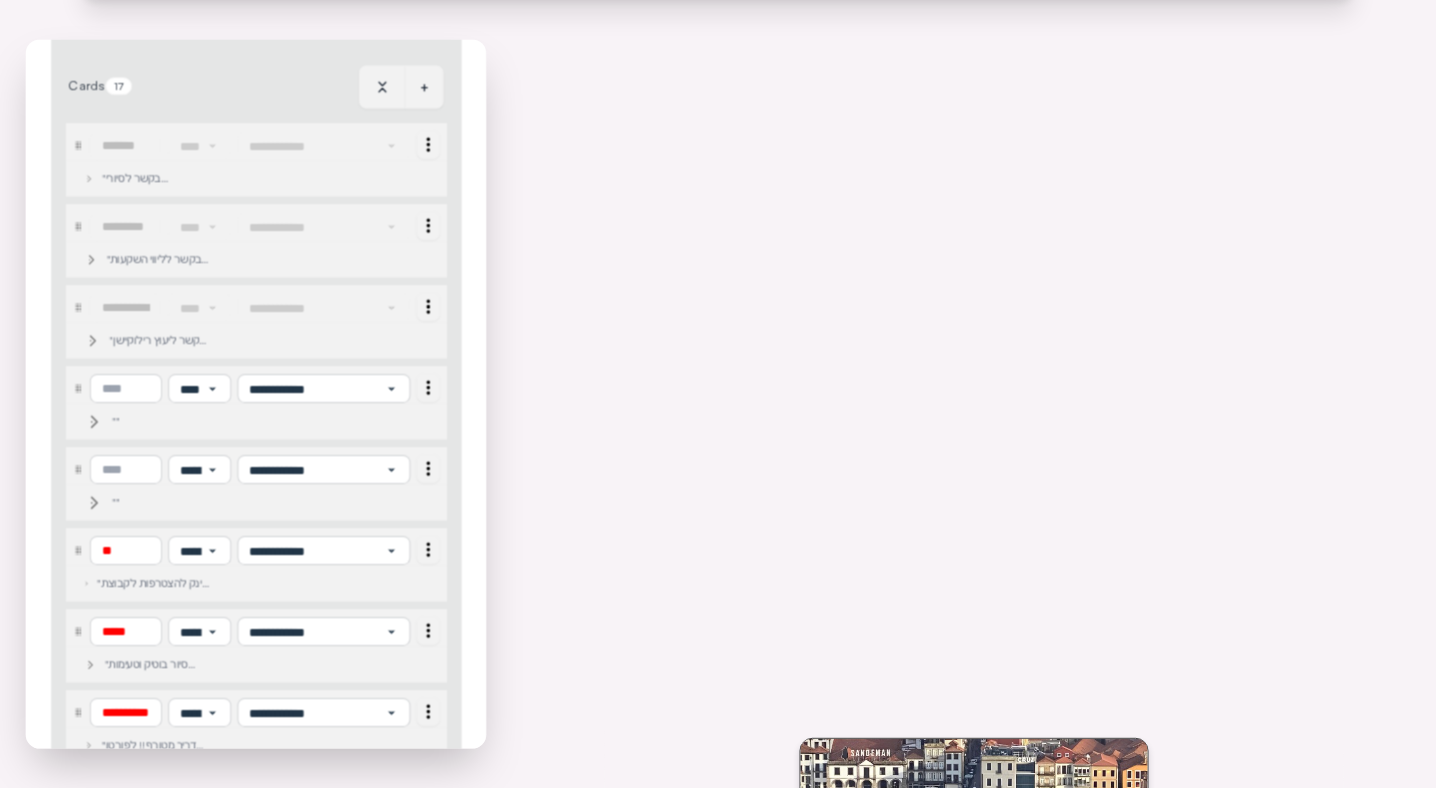 click on """" at bounding box center [137, 422] 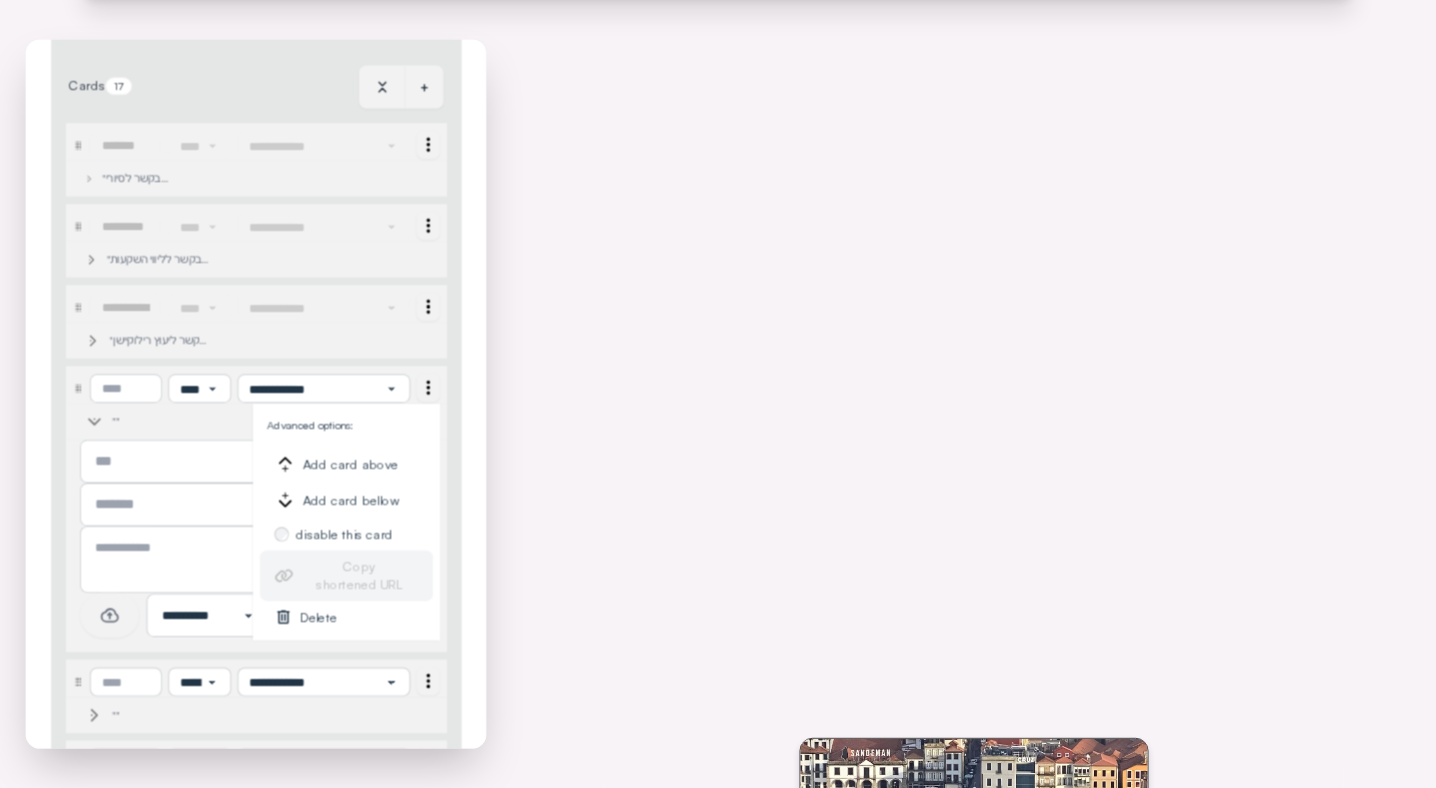 click 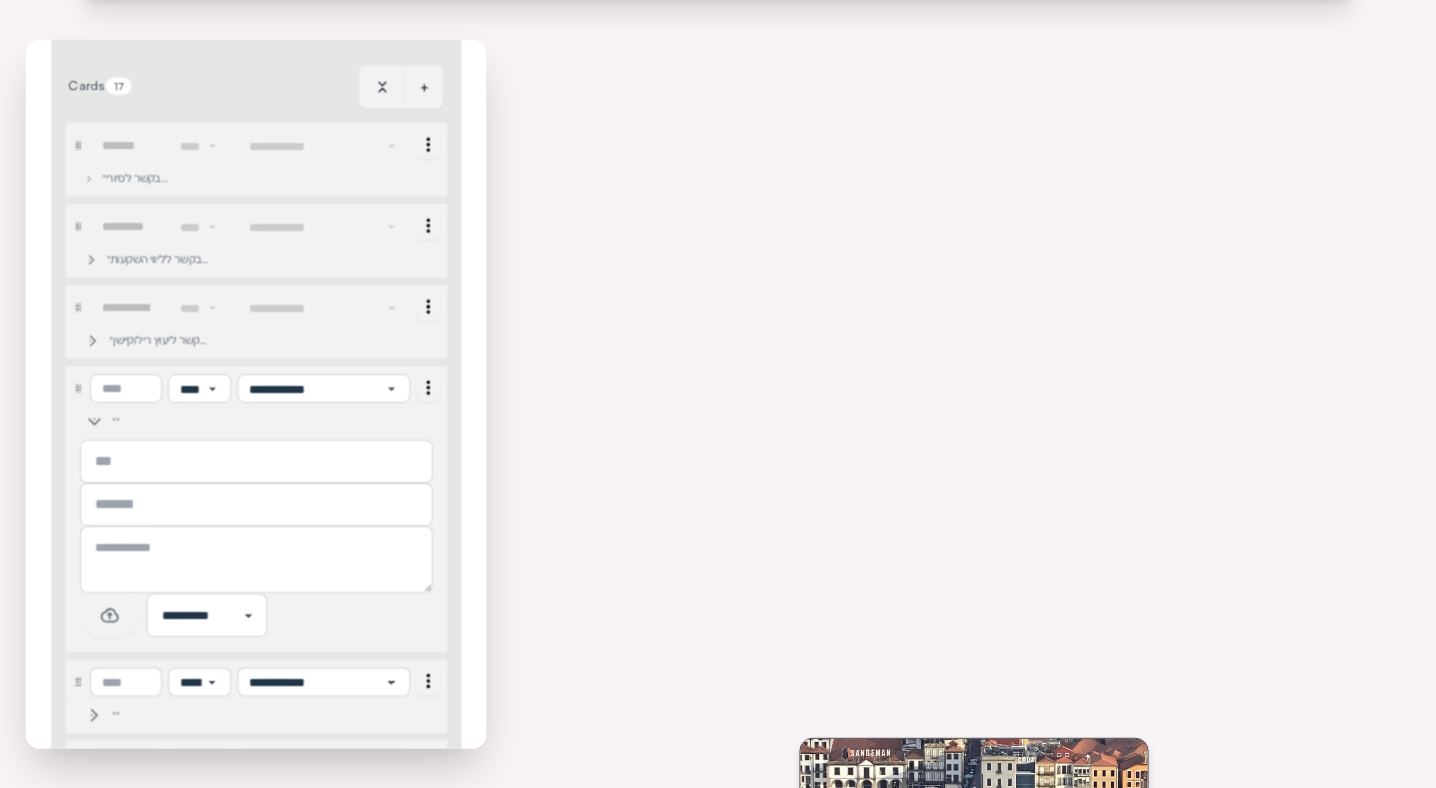 click on """" at bounding box center [137, 422] 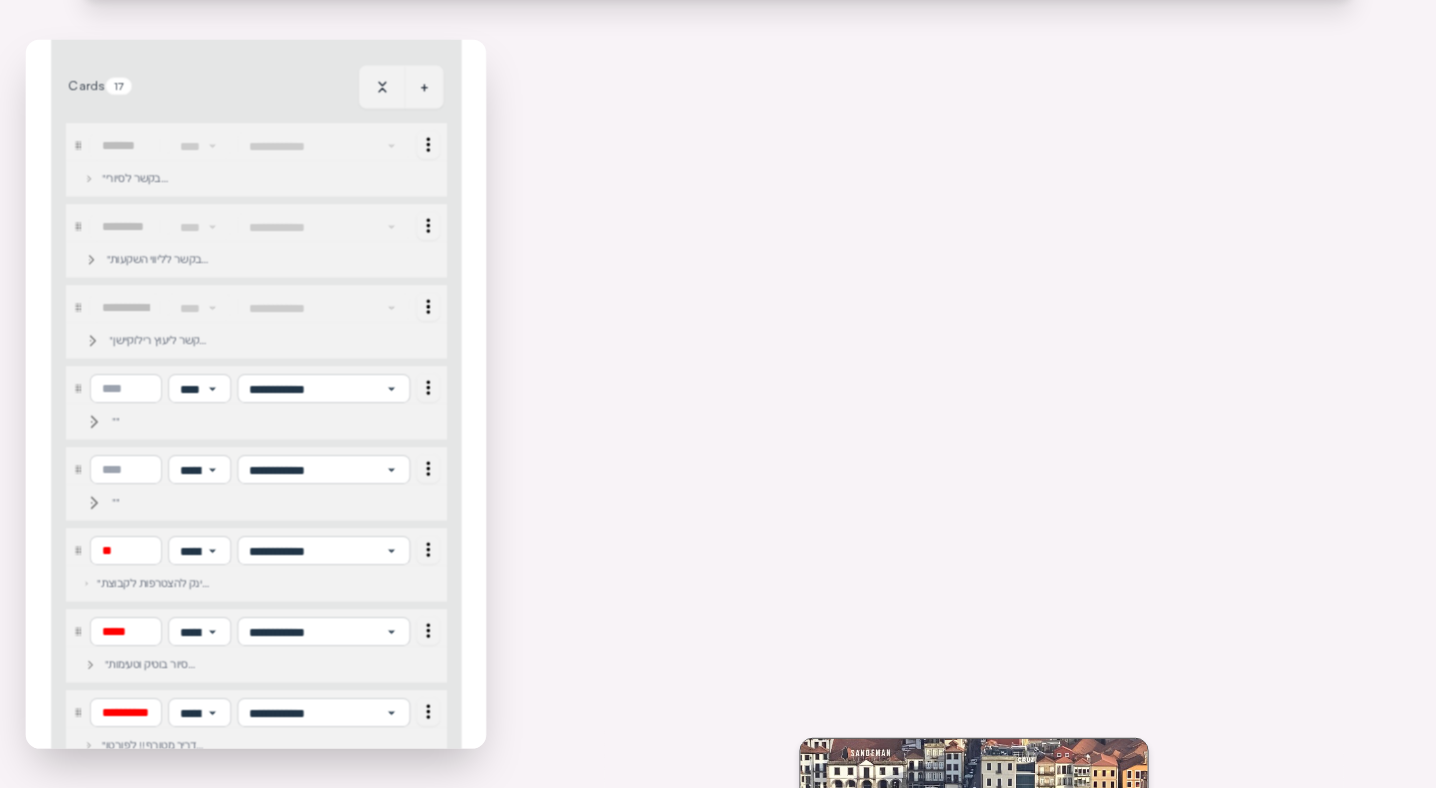 click on """ """ at bounding box center [256, 503] 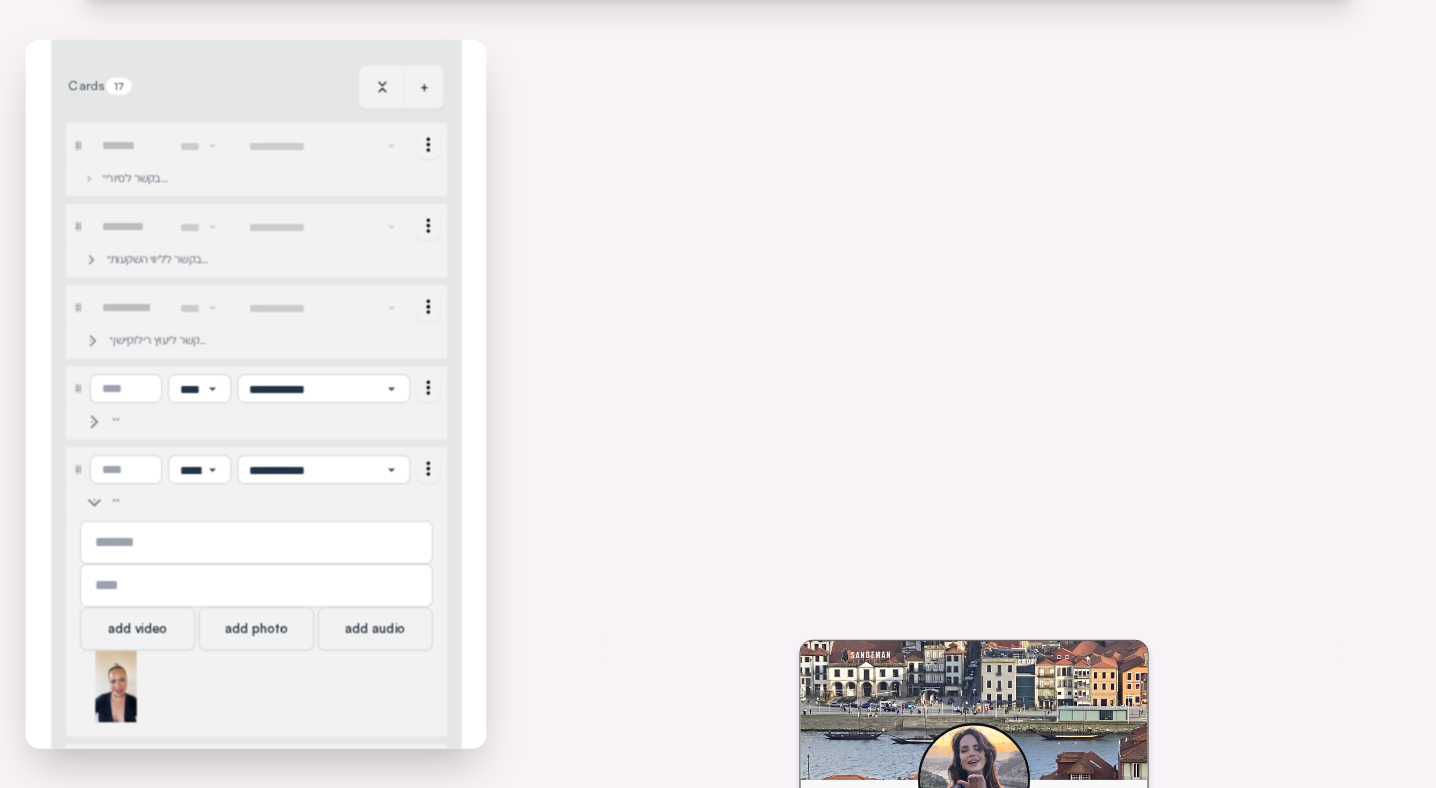 scroll, scrollTop: 188, scrollLeft: 0, axis: vertical 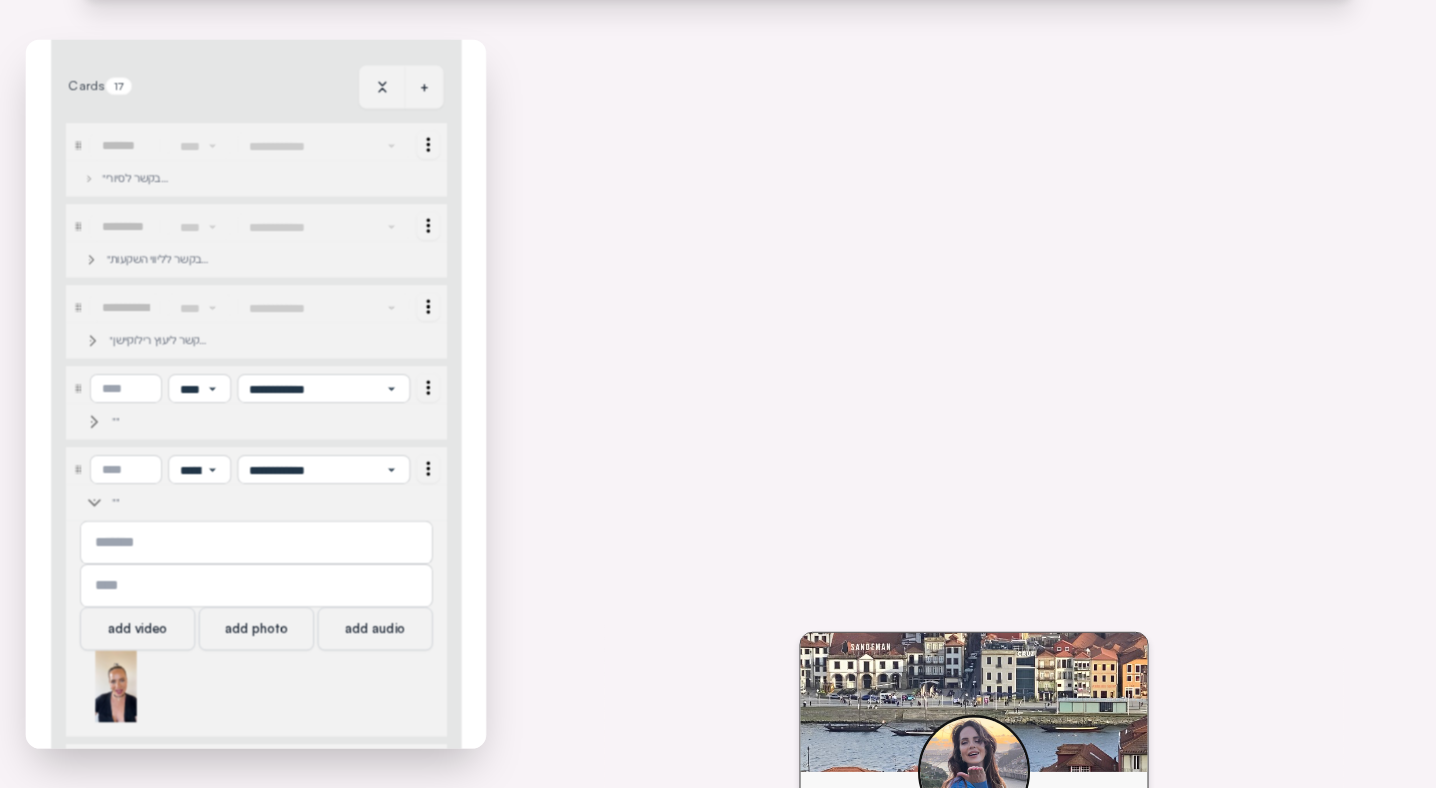 click on """ """ at bounding box center (256, 422) 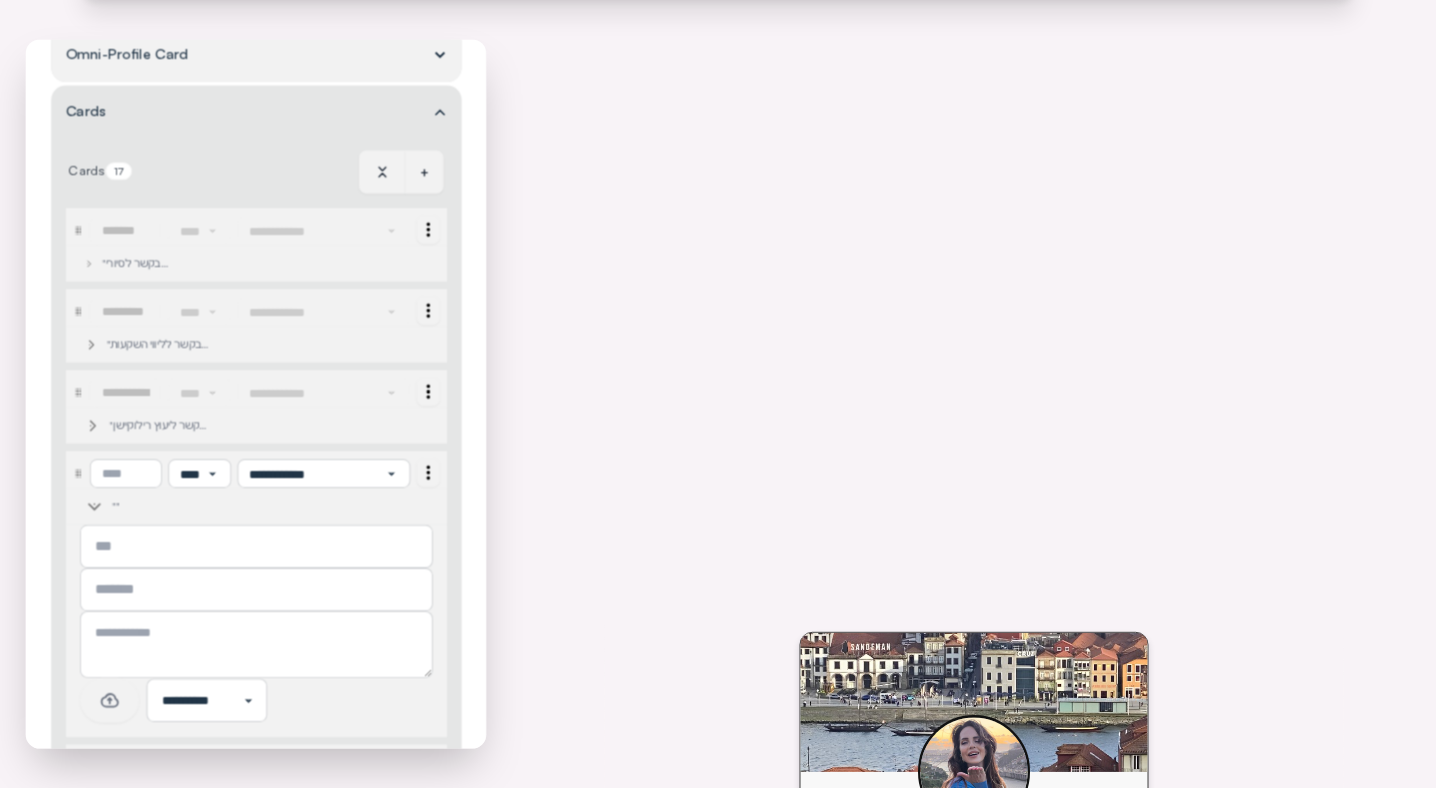 scroll, scrollTop: 172, scrollLeft: 0, axis: vertical 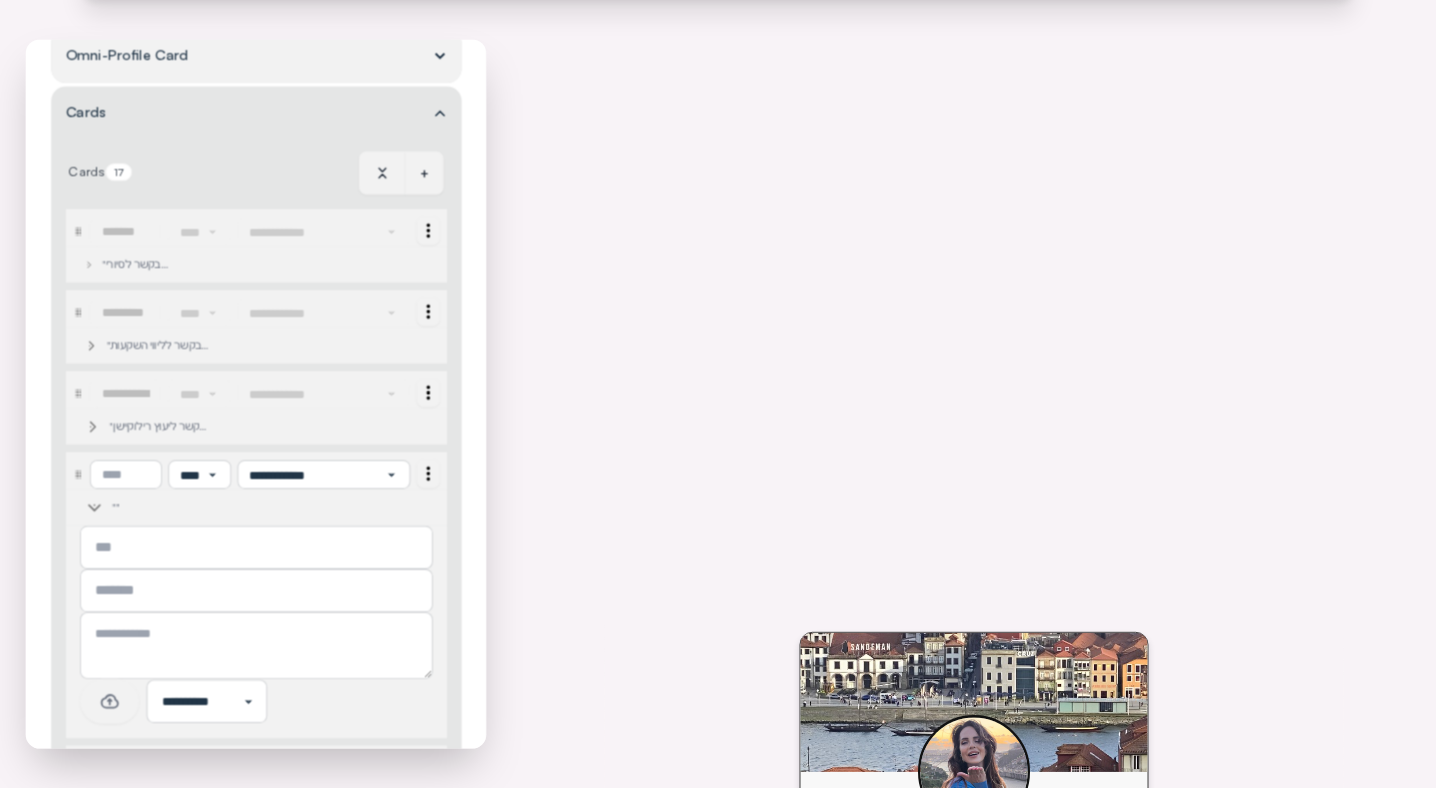 click on """" at bounding box center [137, 507] 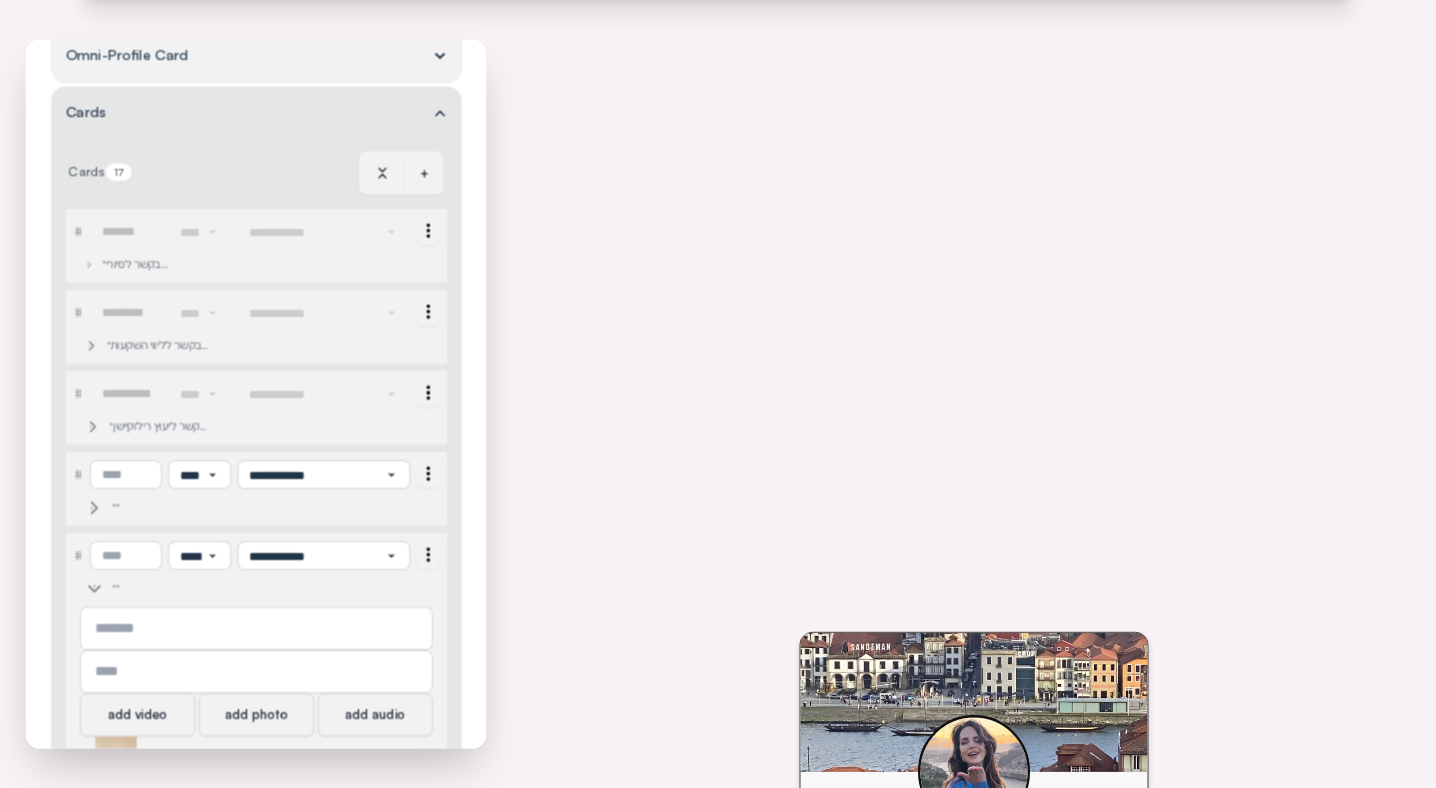 click on """" at bounding box center (137, 507) 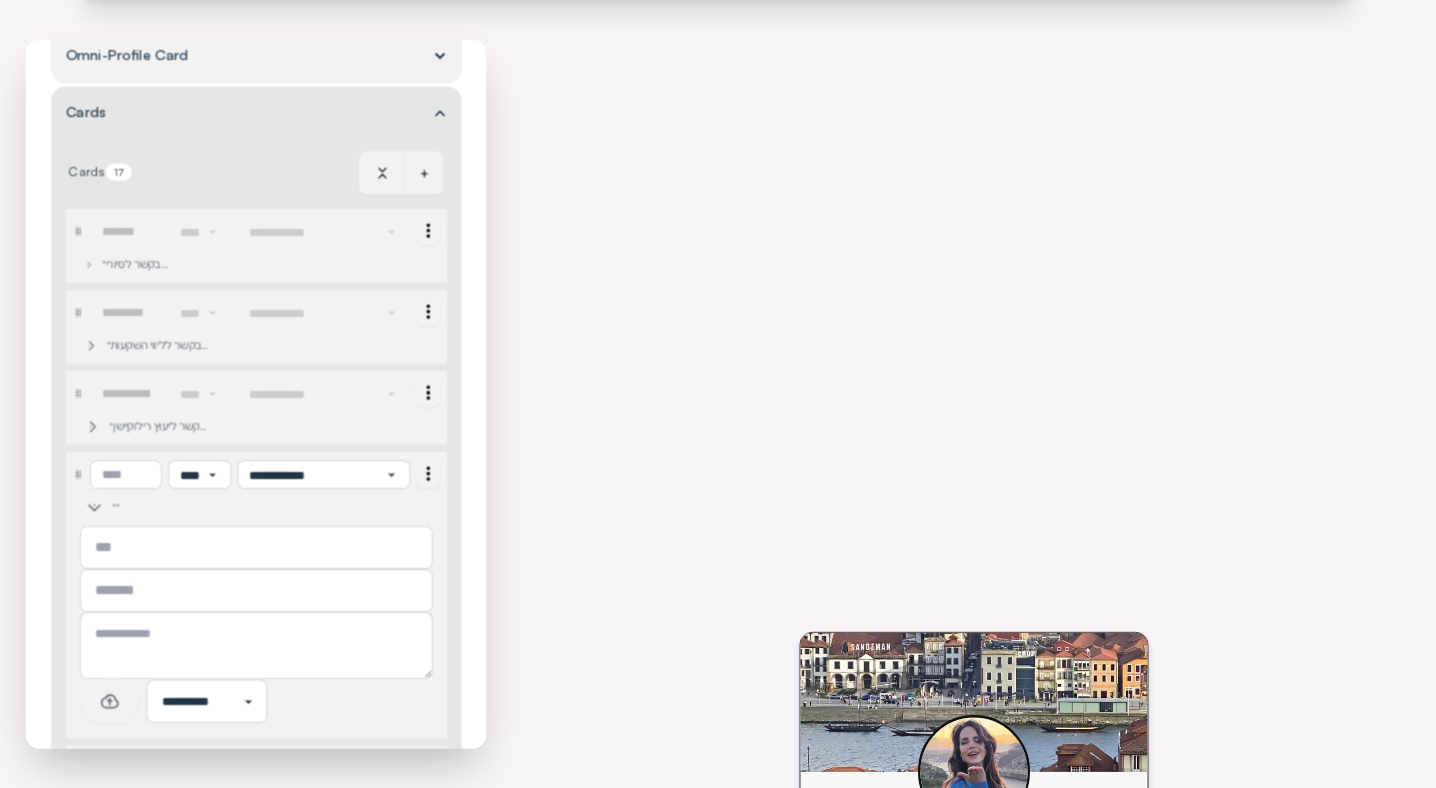click 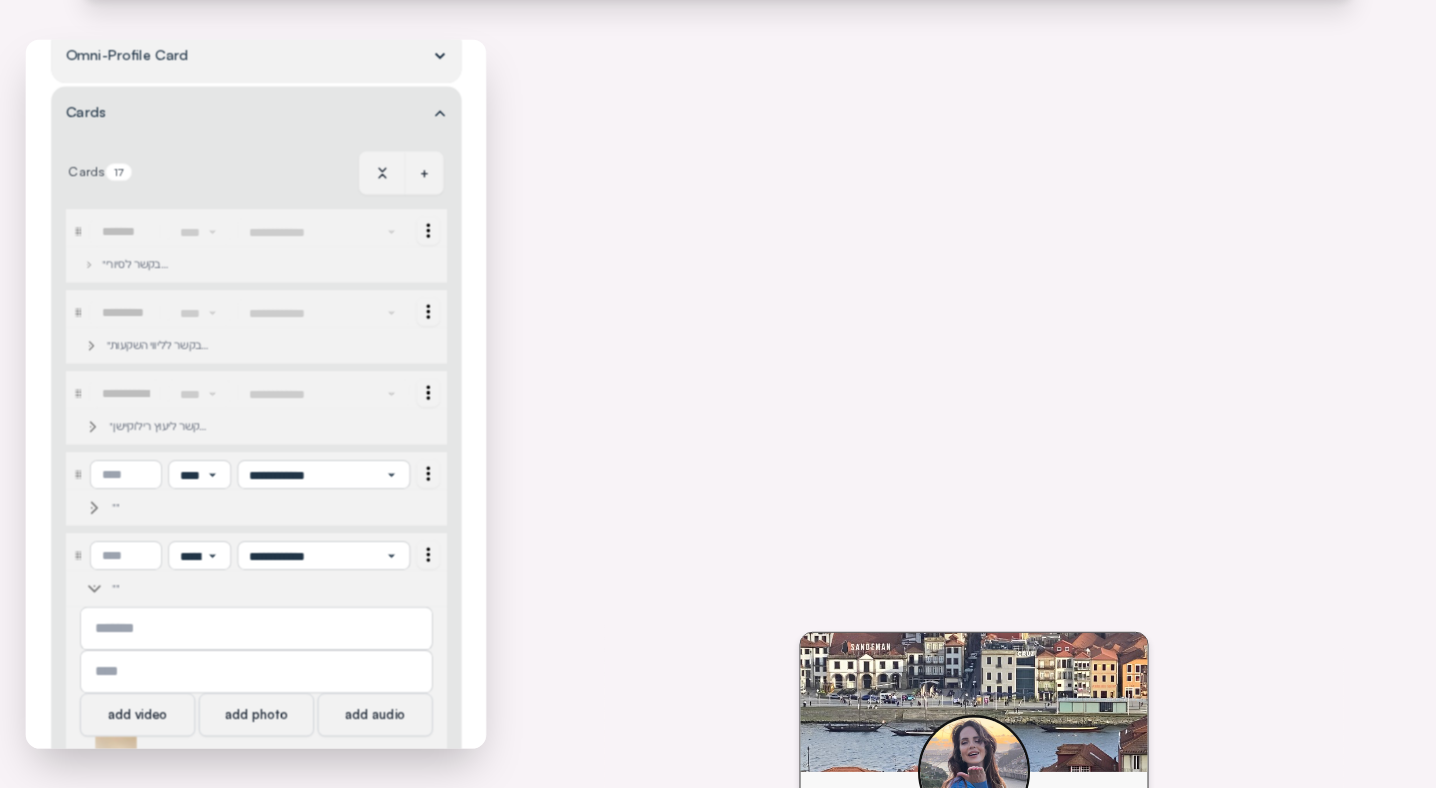 click on """" at bounding box center [137, 507] 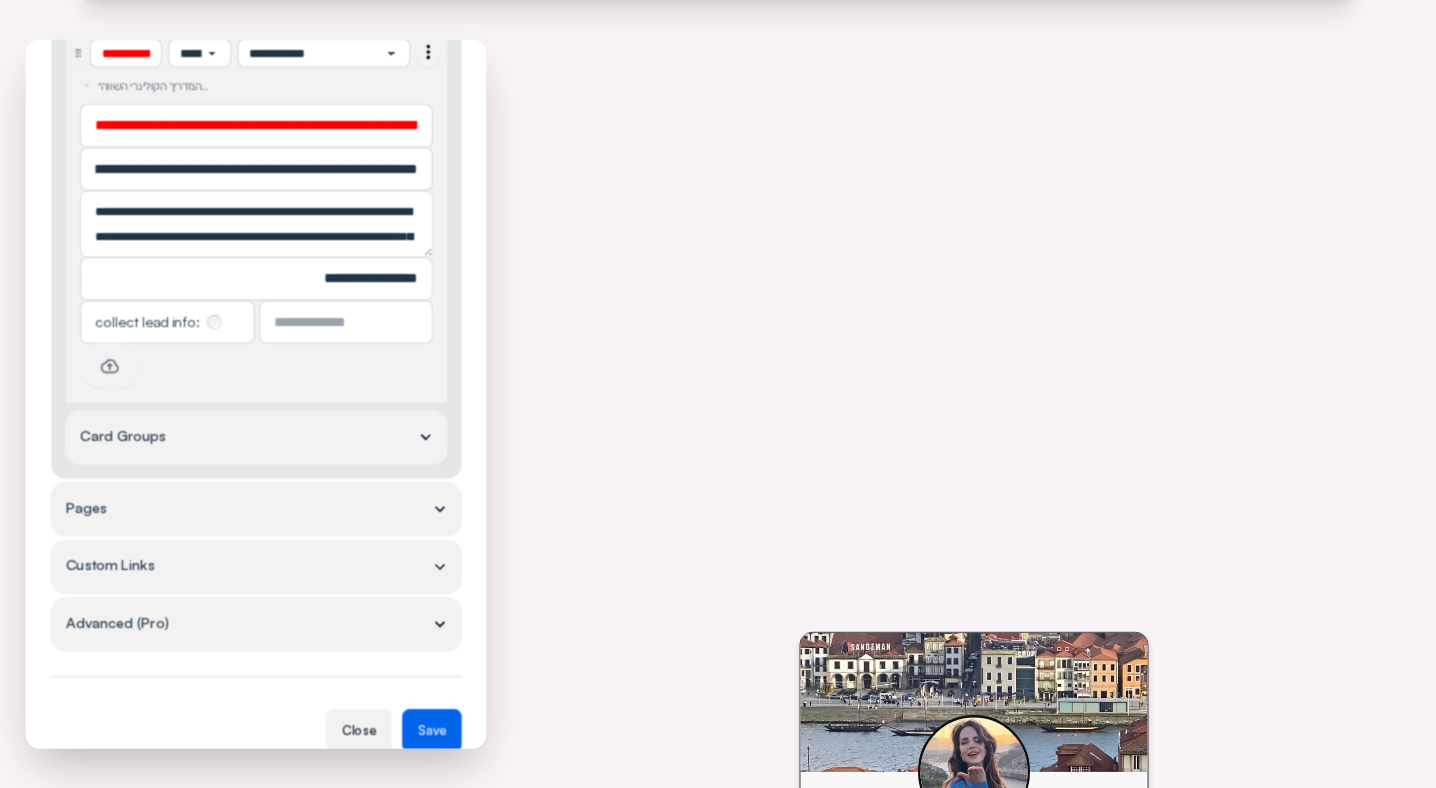 scroll, scrollTop: 2318, scrollLeft: 0, axis: vertical 